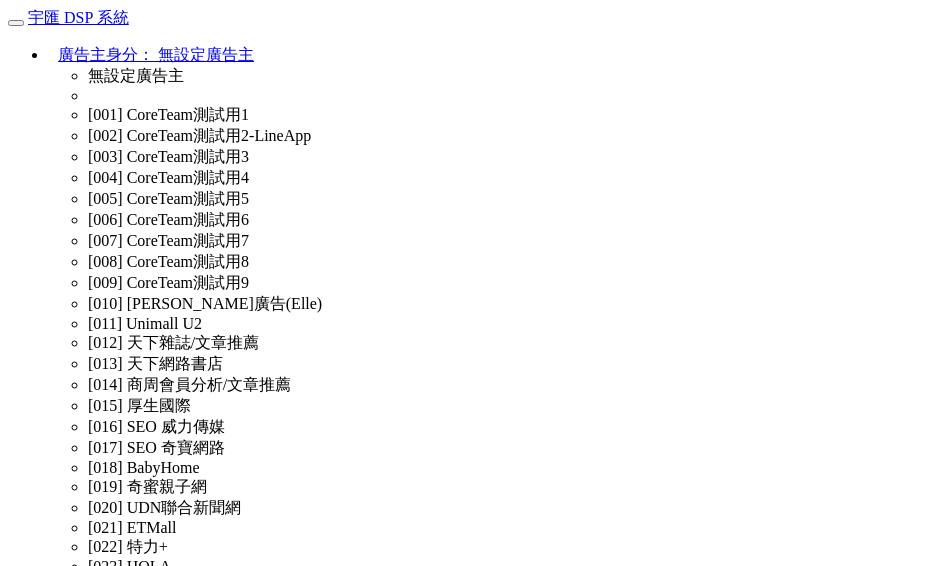scroll, scrollTop: 0, scrollLeft: 0, axis: both 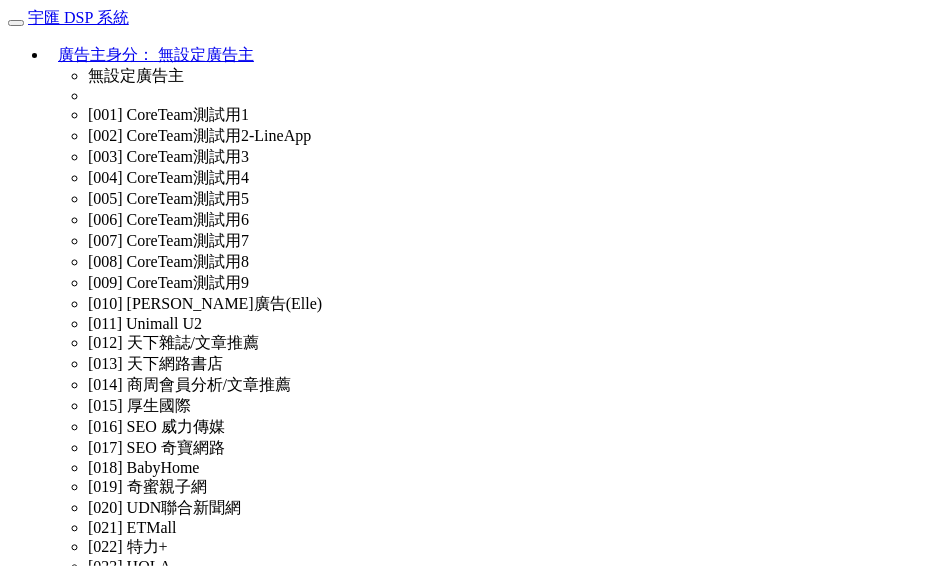 click on "權限管理" at bounding box center (40, 35027) 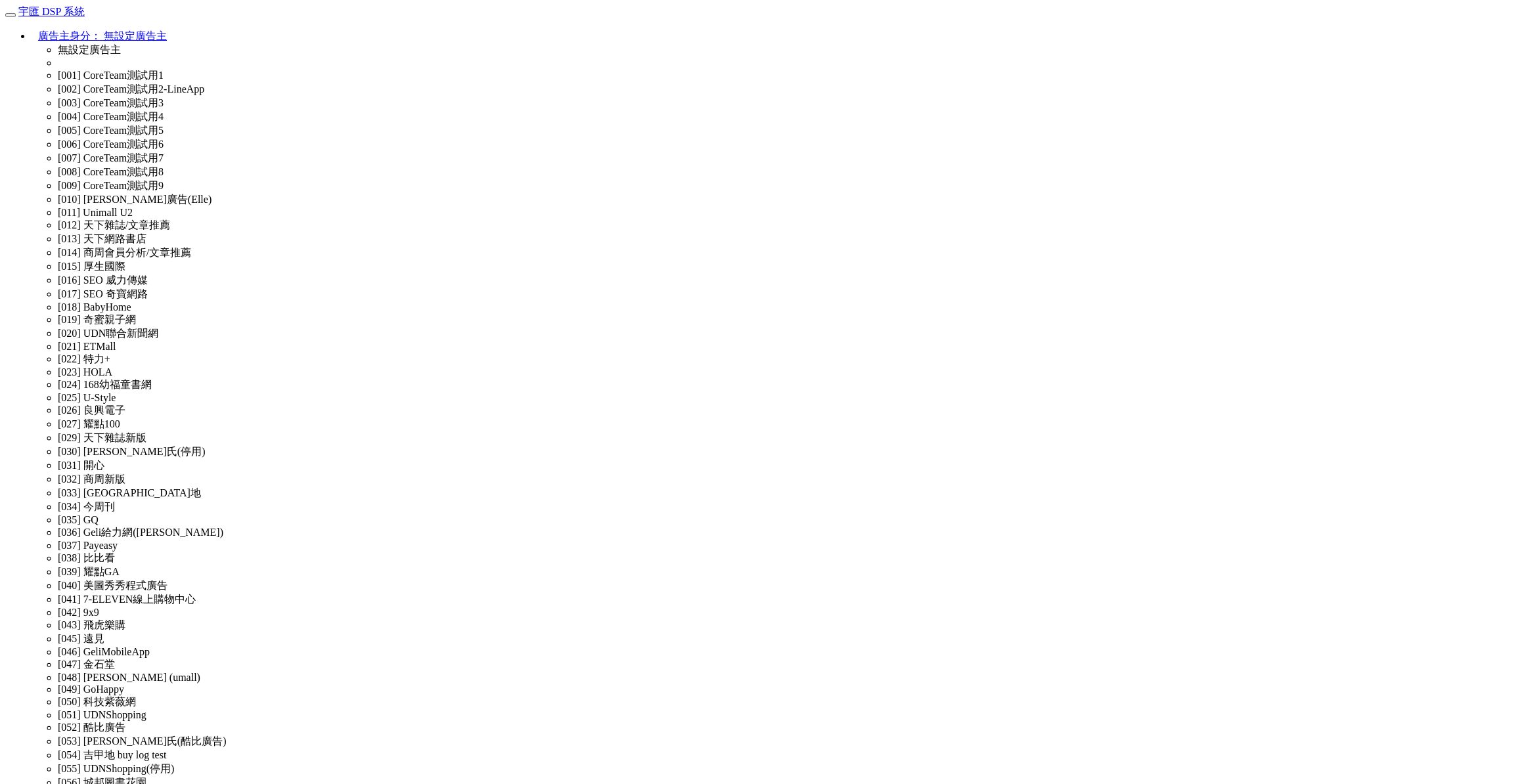 scroll, scrollTop: 1355, scrollLeft: 0, axis: vertical 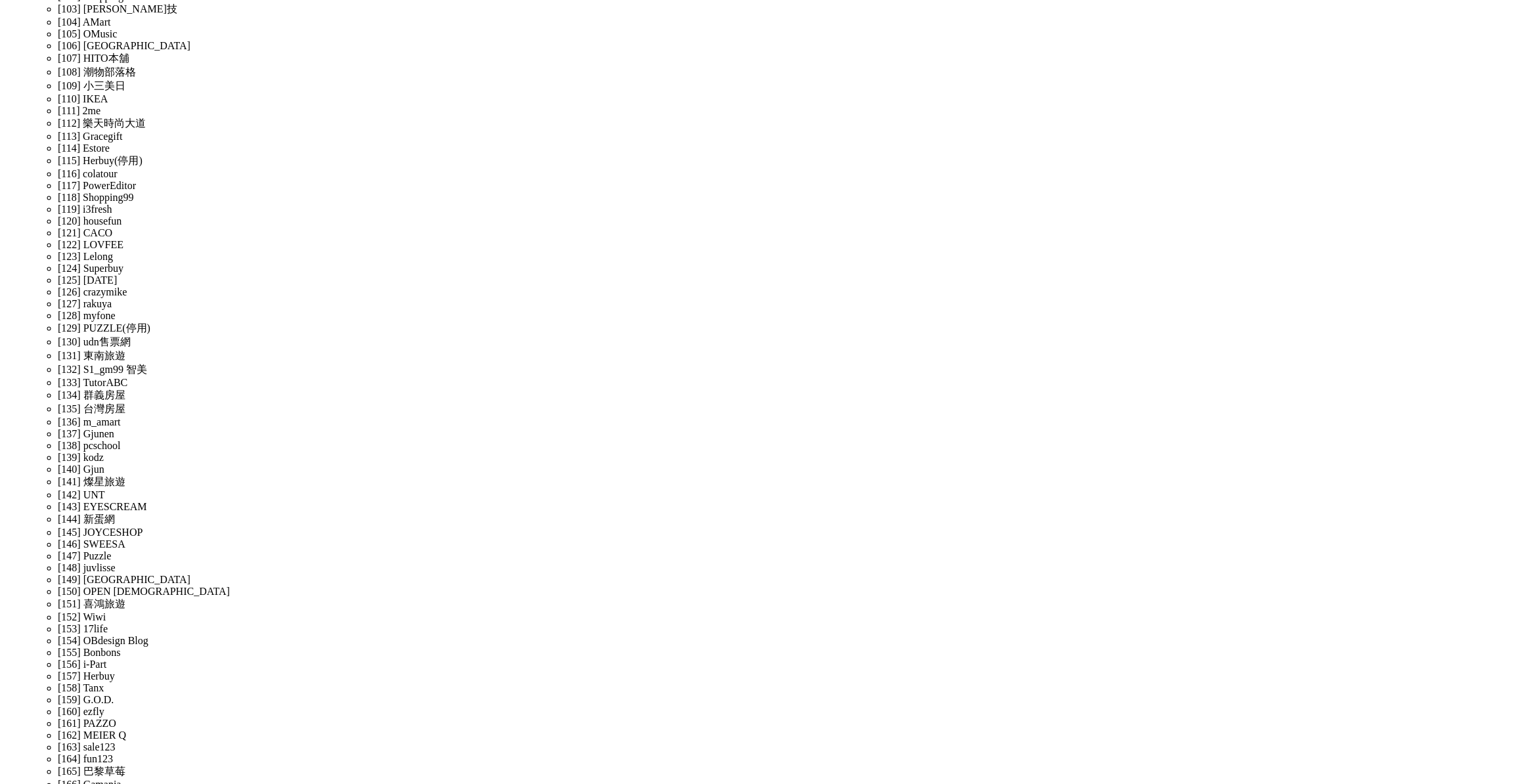 click on "修改" at bounding box center [1108, 23381] 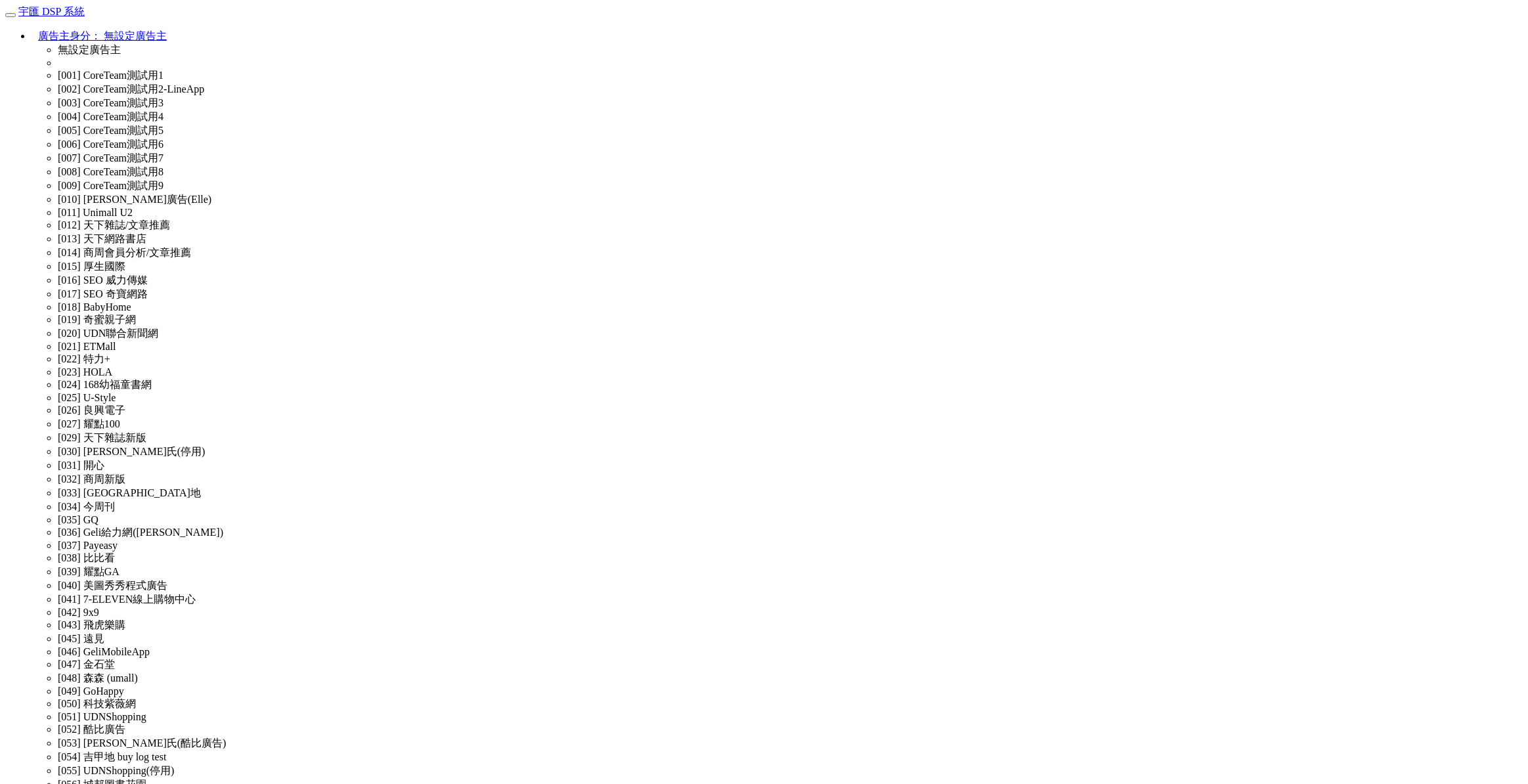 scroll, scrollTop: 0, scrollLeft: 0, axis: both 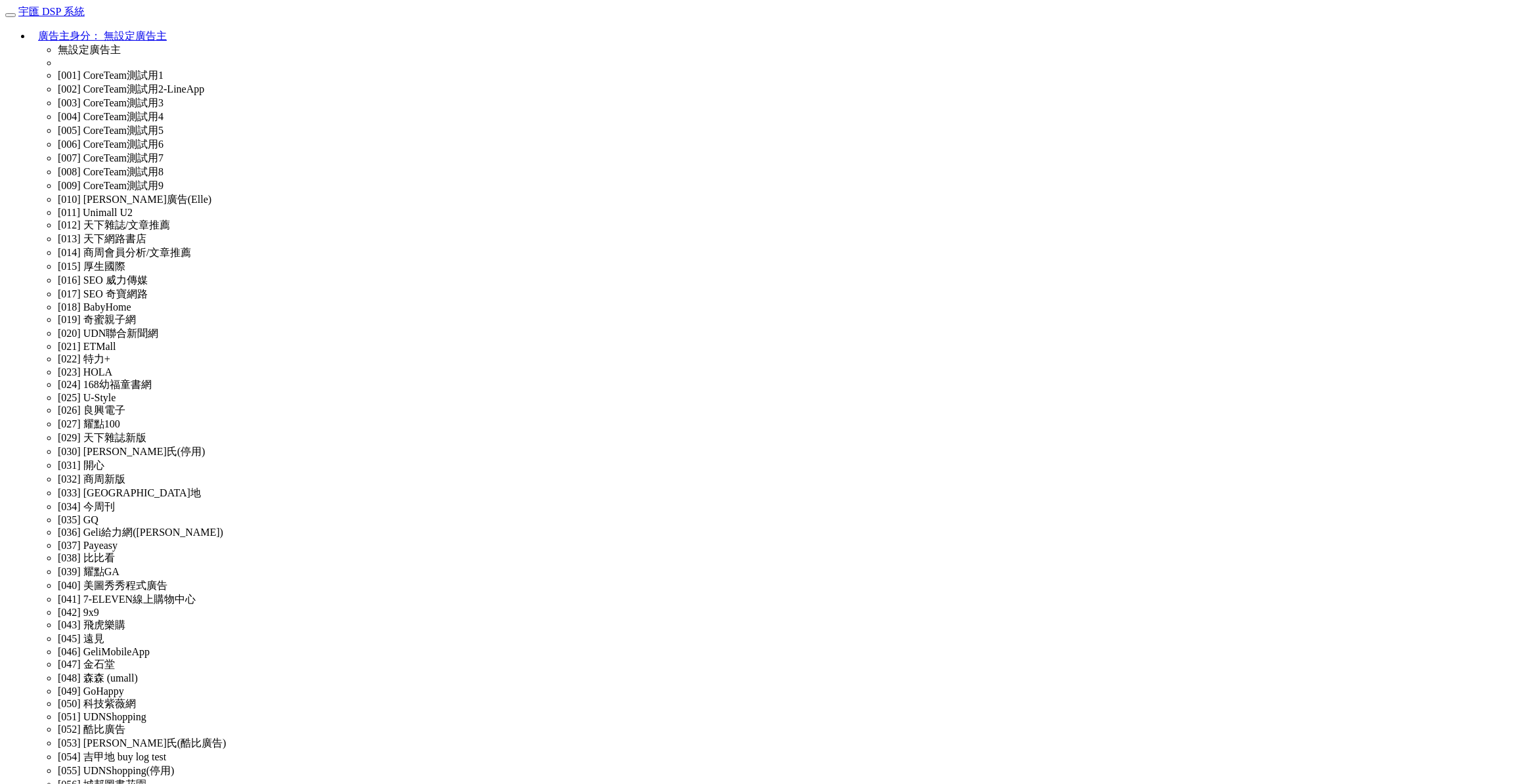 click on "權限管理" at bounding box center (26, 23001) 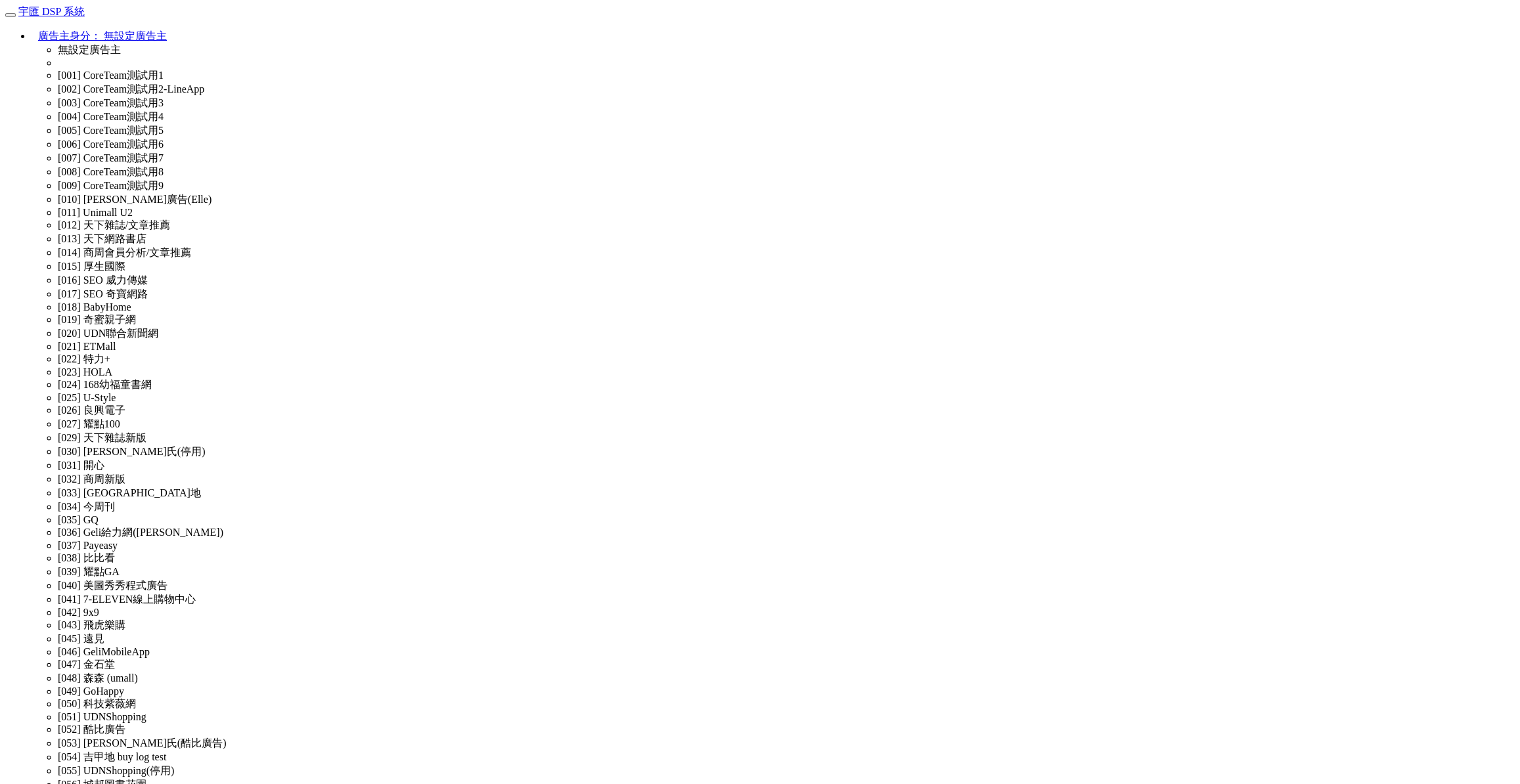 scroll, scrollTop: 1355, scrollLeft: 0, axis: vertical 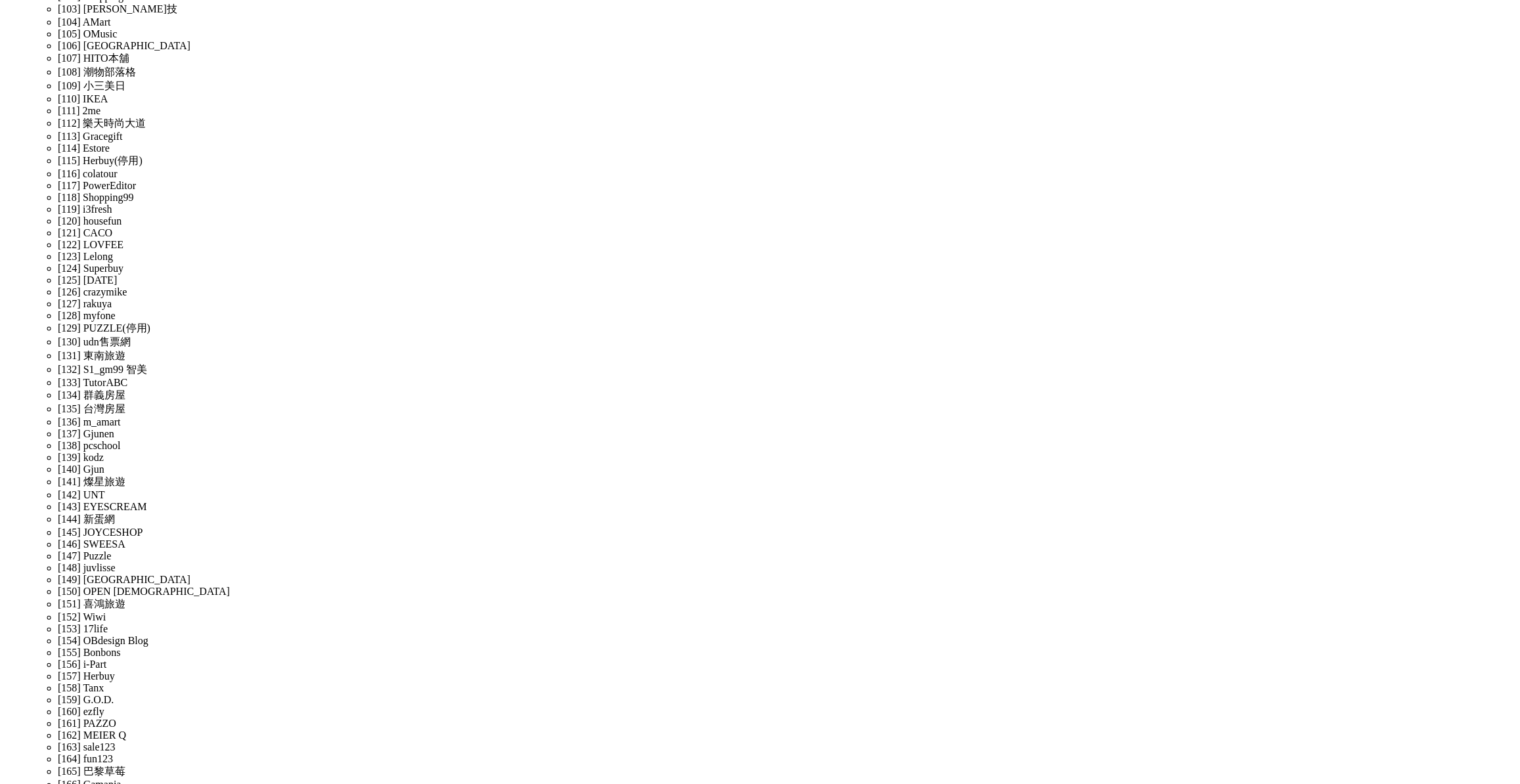 click on "修改" at bounding box center [1108, 23378] 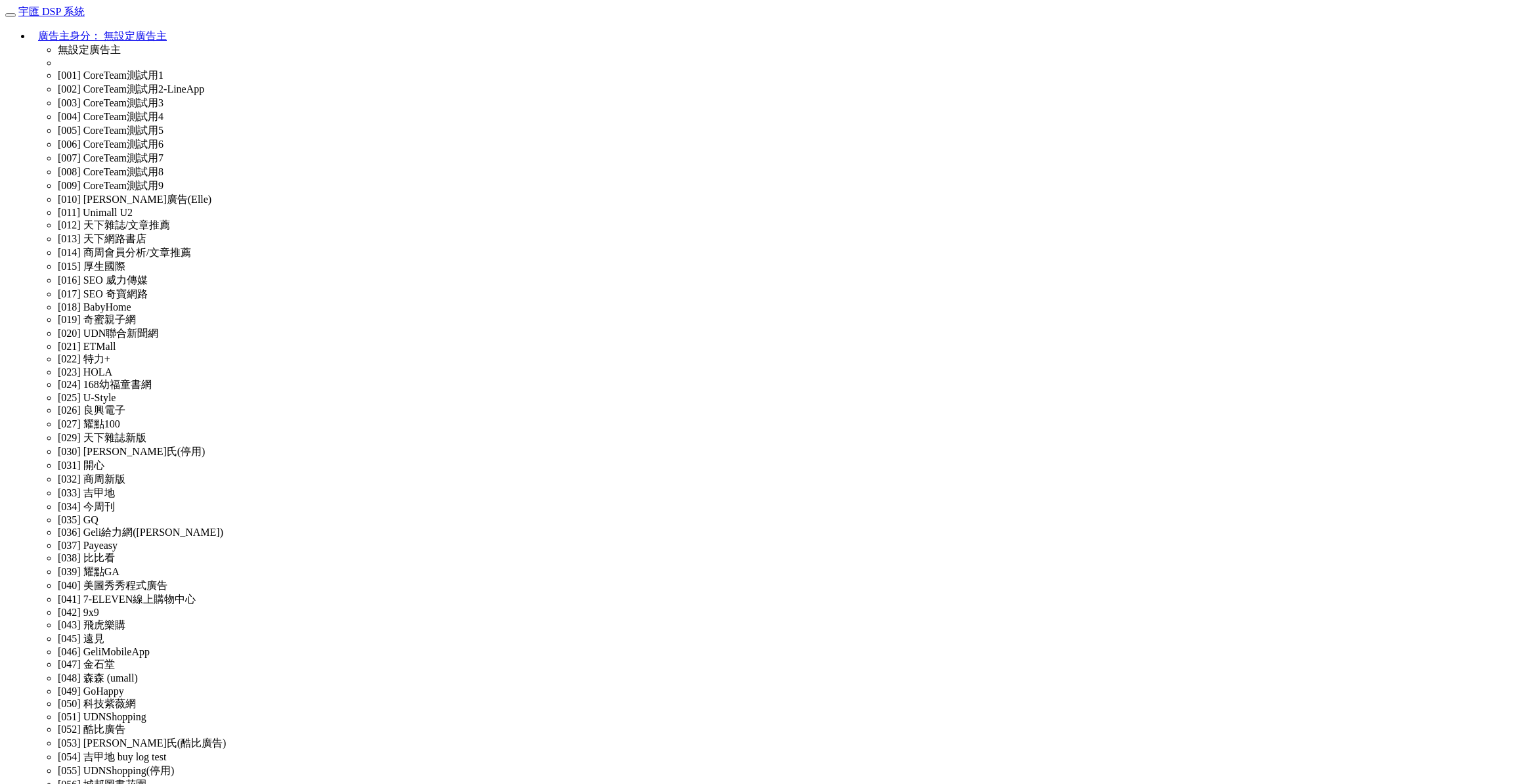 scroll, scrollTop: 0, scrollLeft: 0, axis: both 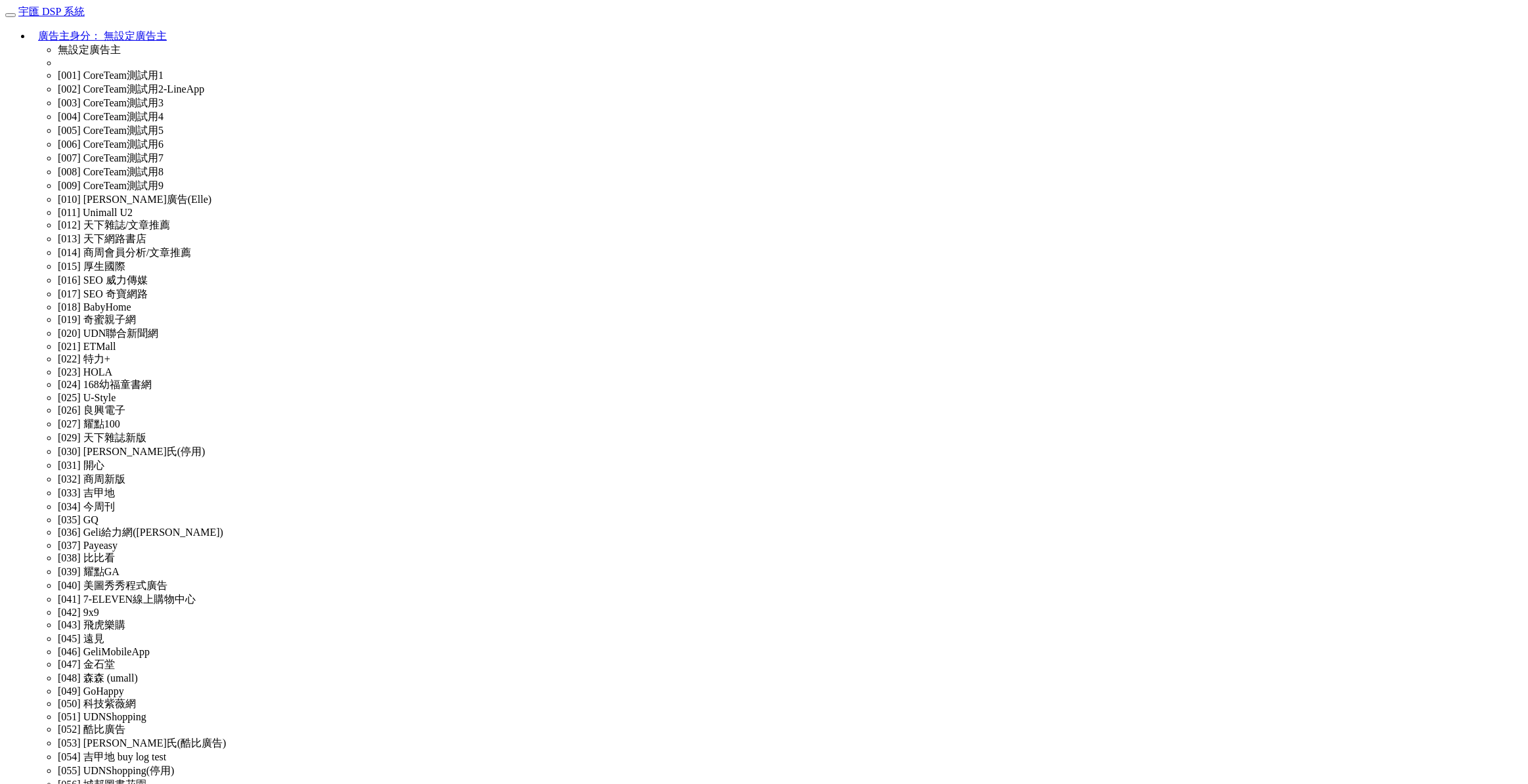 click on "權限管理" at bounding box center (26, 23021) 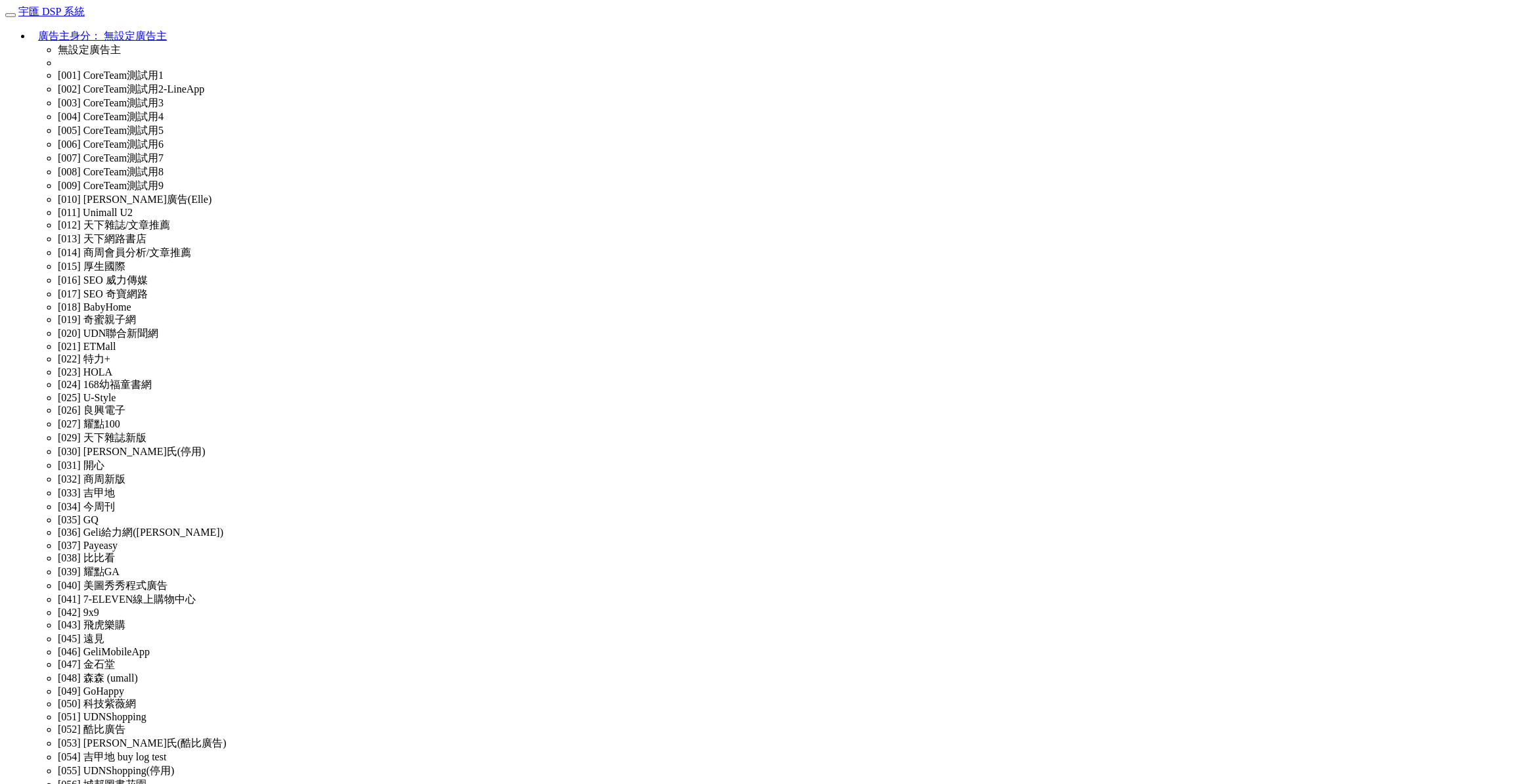 scroll, scrollTop: 1355, scrollLeft: 0, axis: vertical 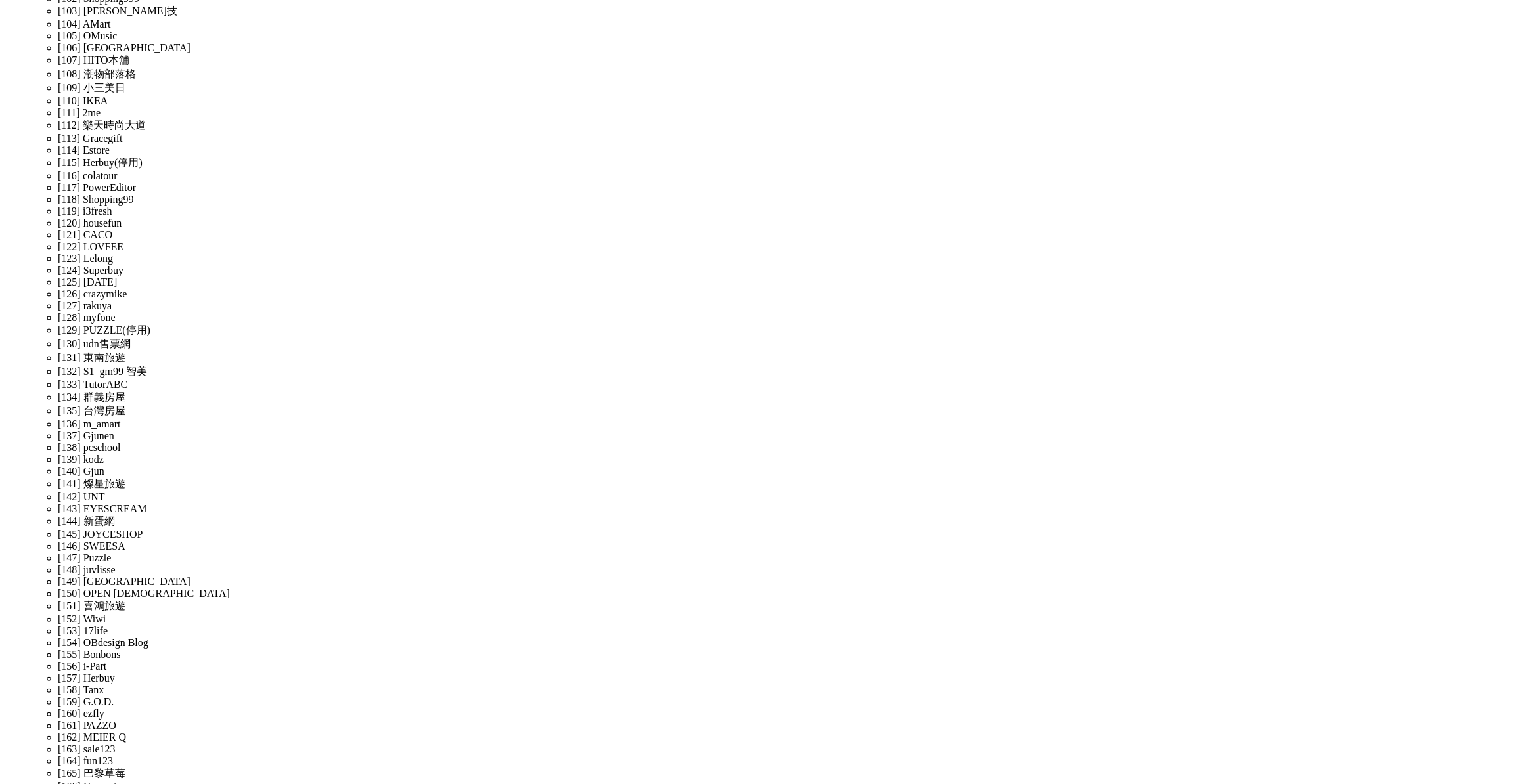 click on "修改" at bounding box center (1108, 23399) 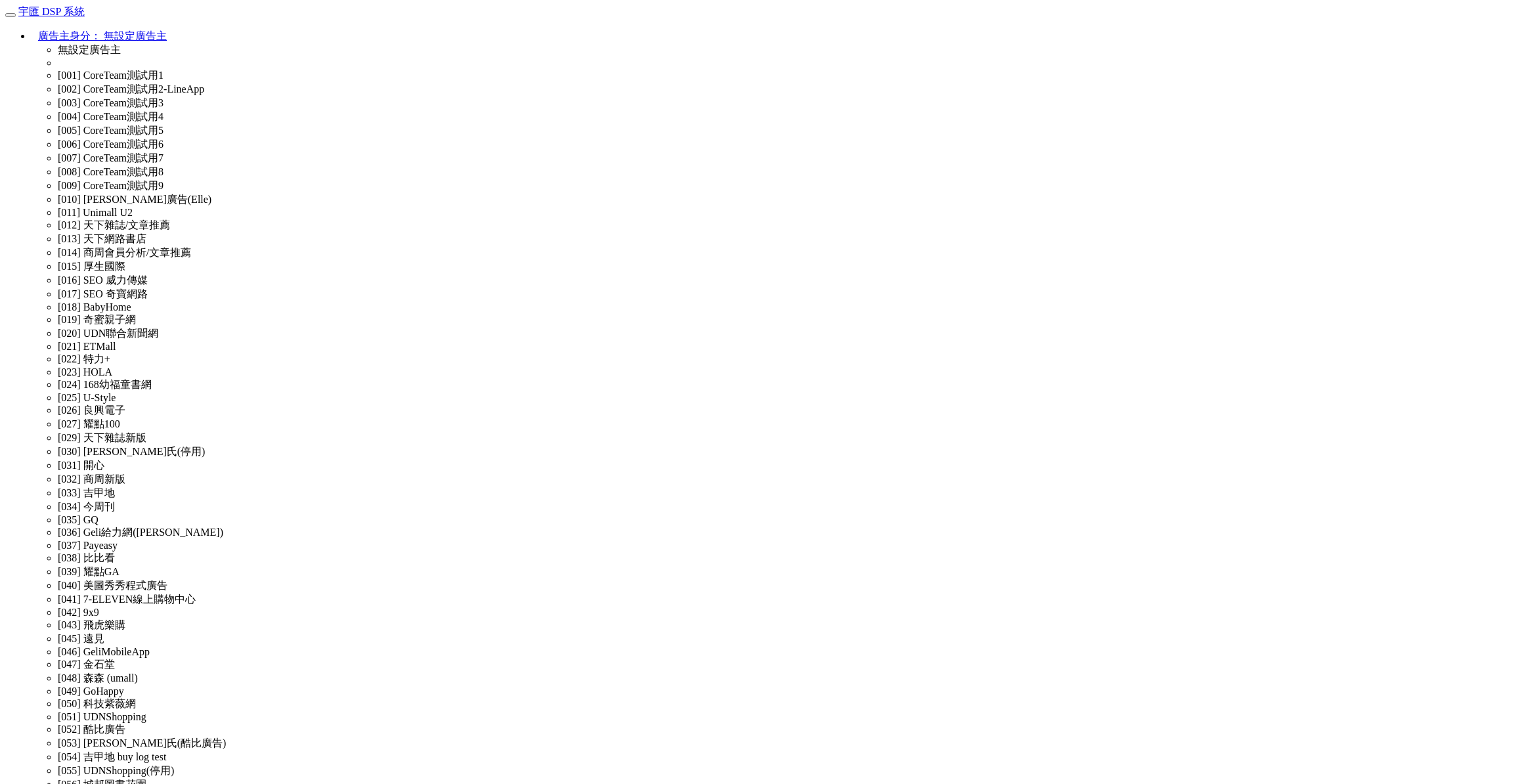 scroll, scrollTop: 0, scrollLeft: 0, axis: both 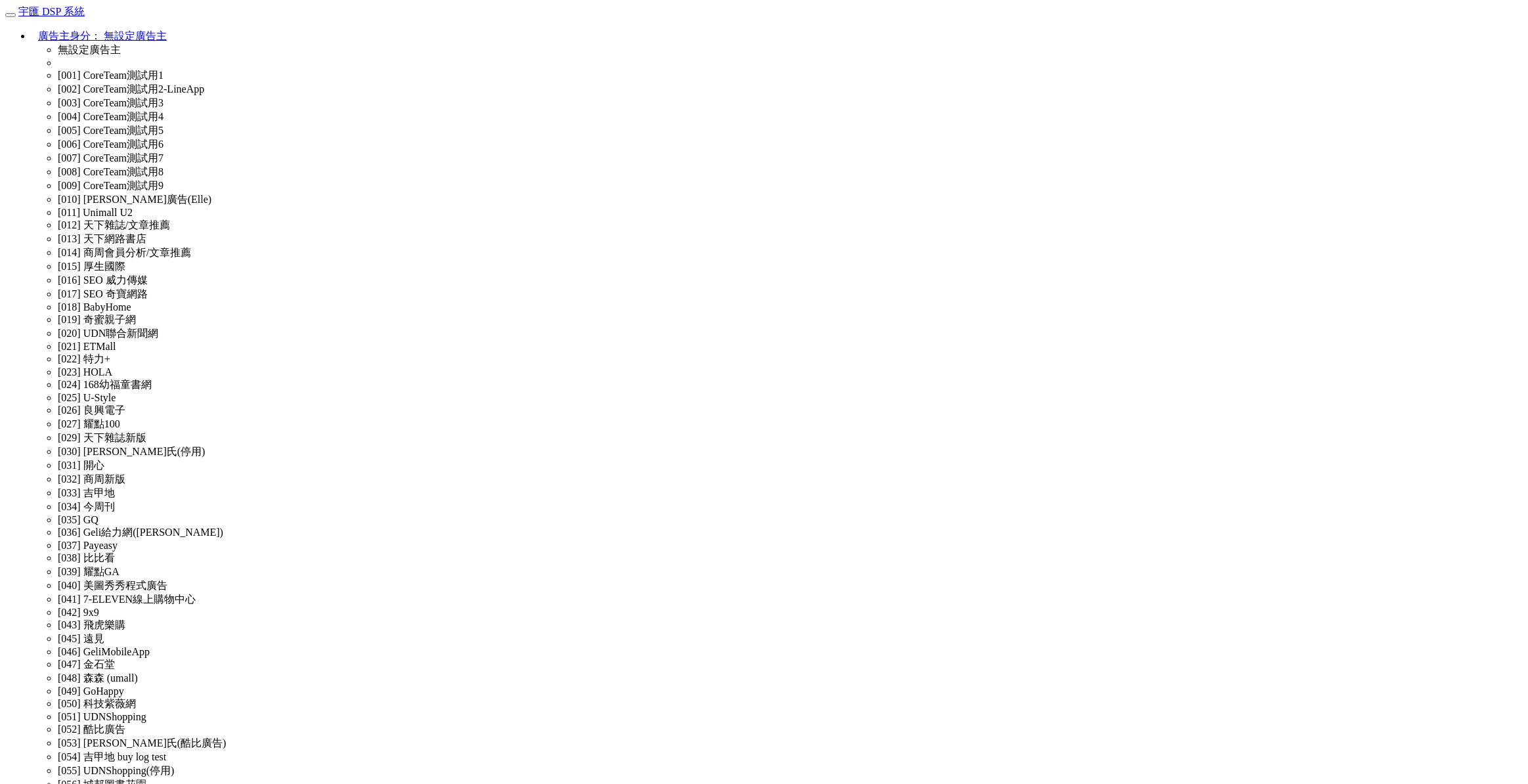 click on "權限管理" at bounding box center (26, 23021) 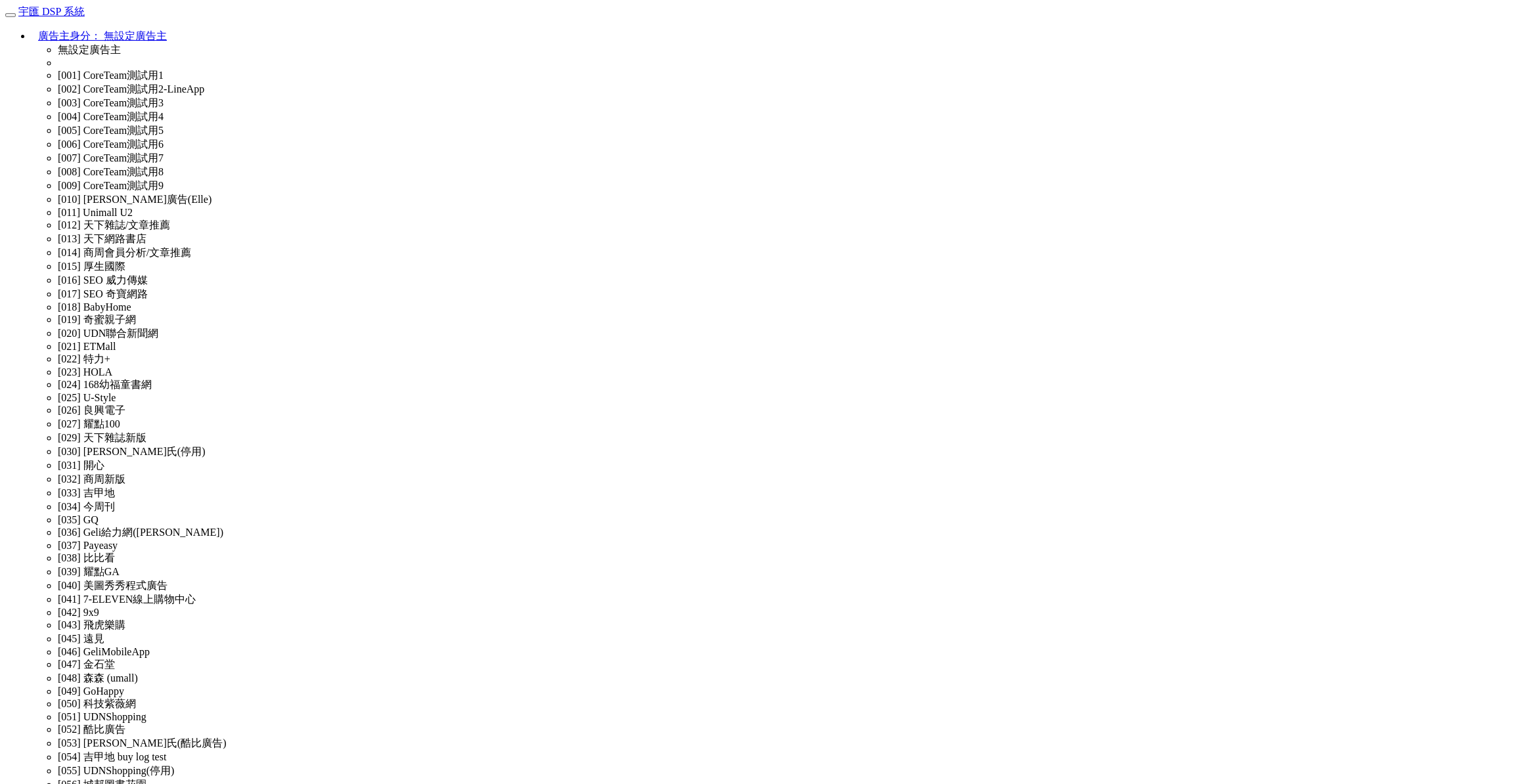 scroll, scrollTop: 1355, scrollLeft: 0, axis: vertical 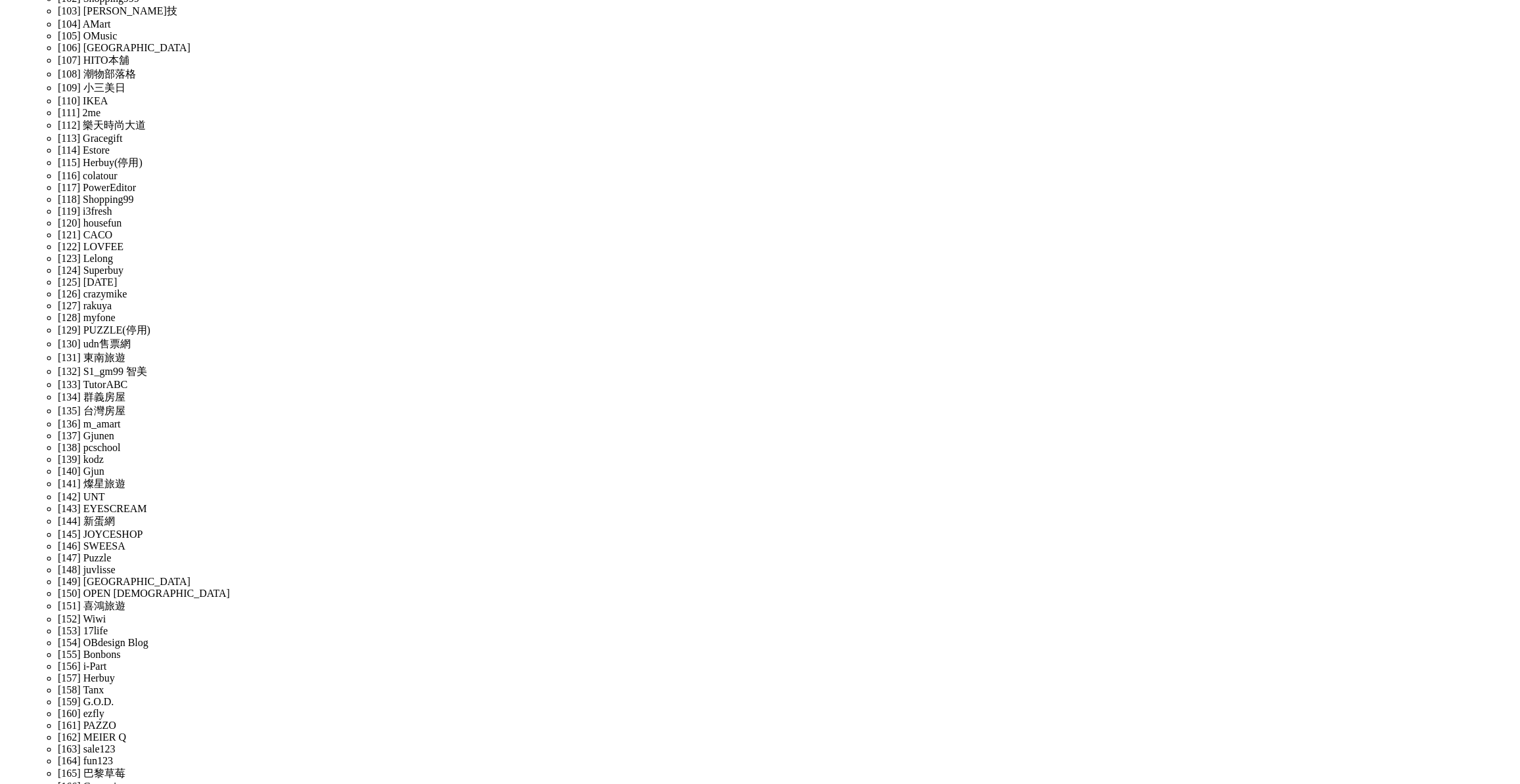 click on "修改" at bounding box center (1108, 23401) 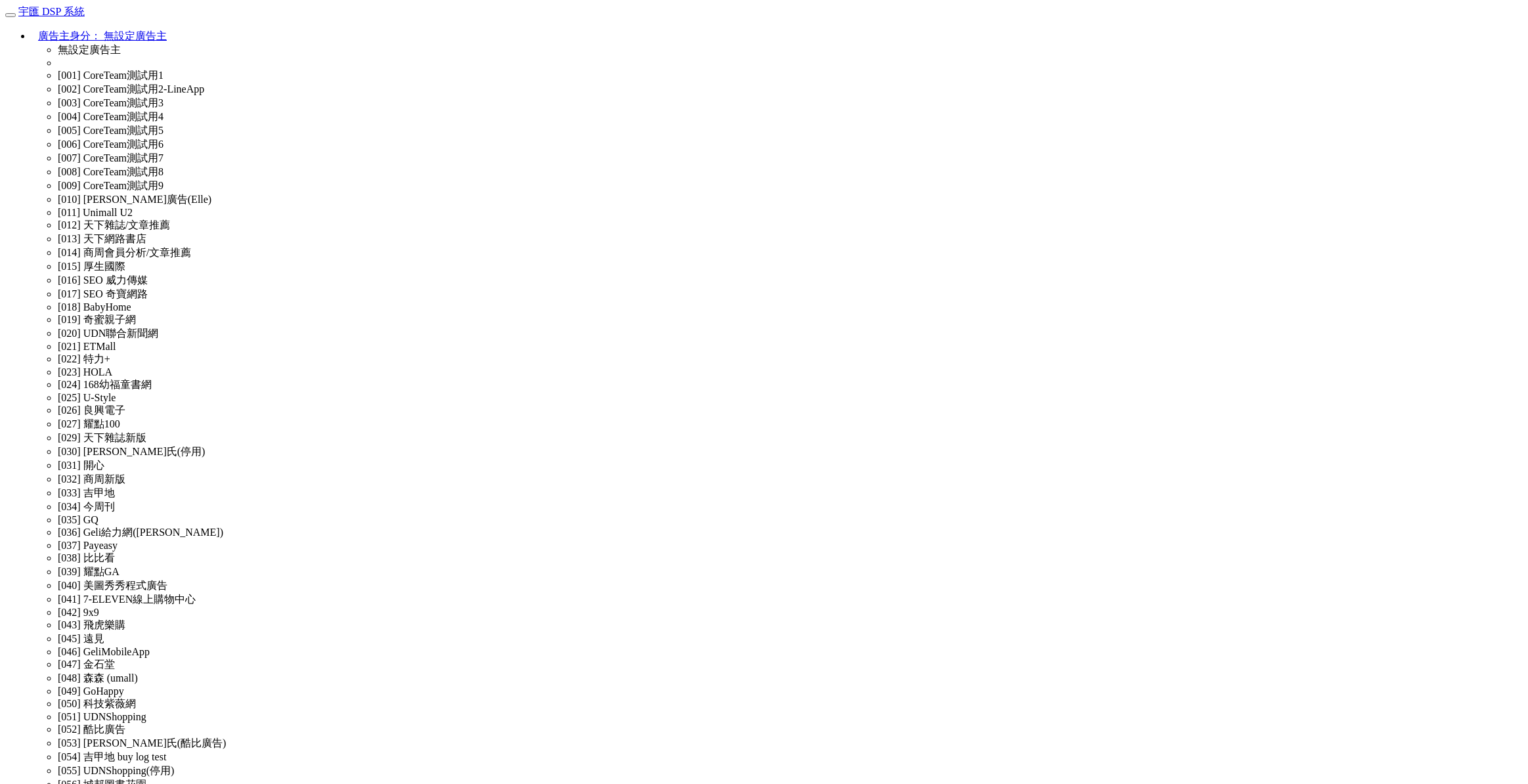 scroll, scrollTop: 0, scrollLeft: 0, axis: both 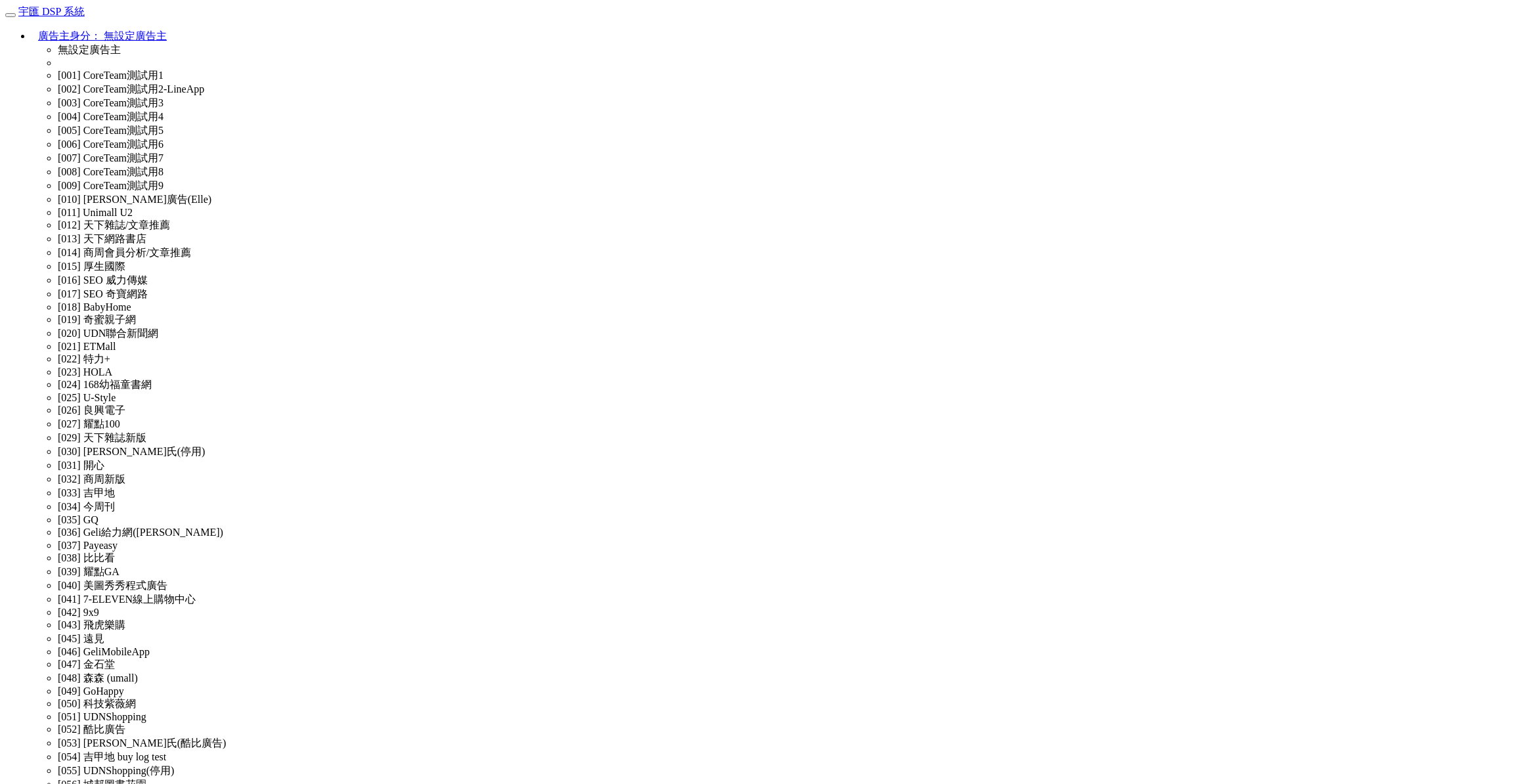click on "廣告主管理" at bounding box center [32, 23100] 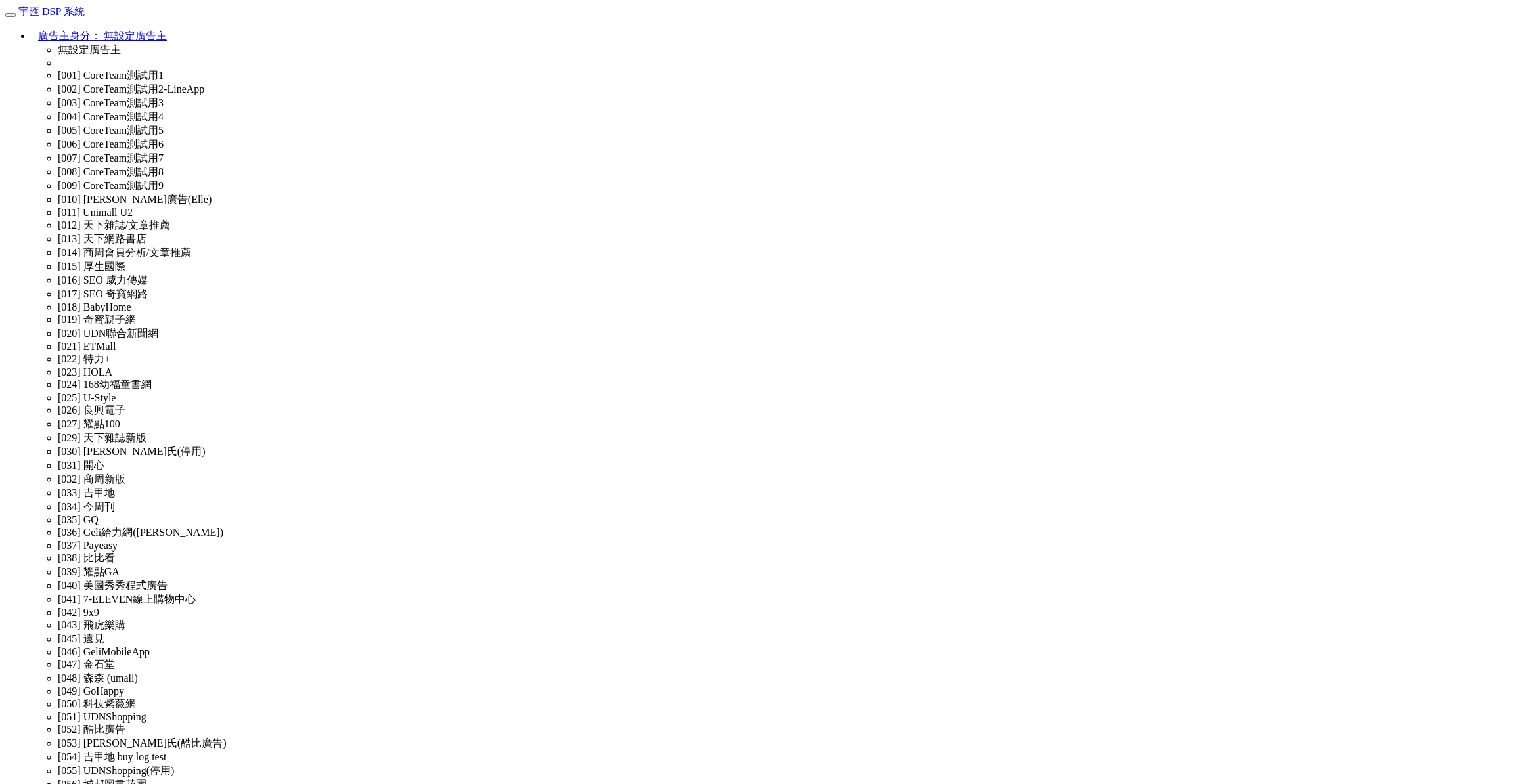 scroll, scrollTop: 1355, scrollLeft: 0, axis: vertical 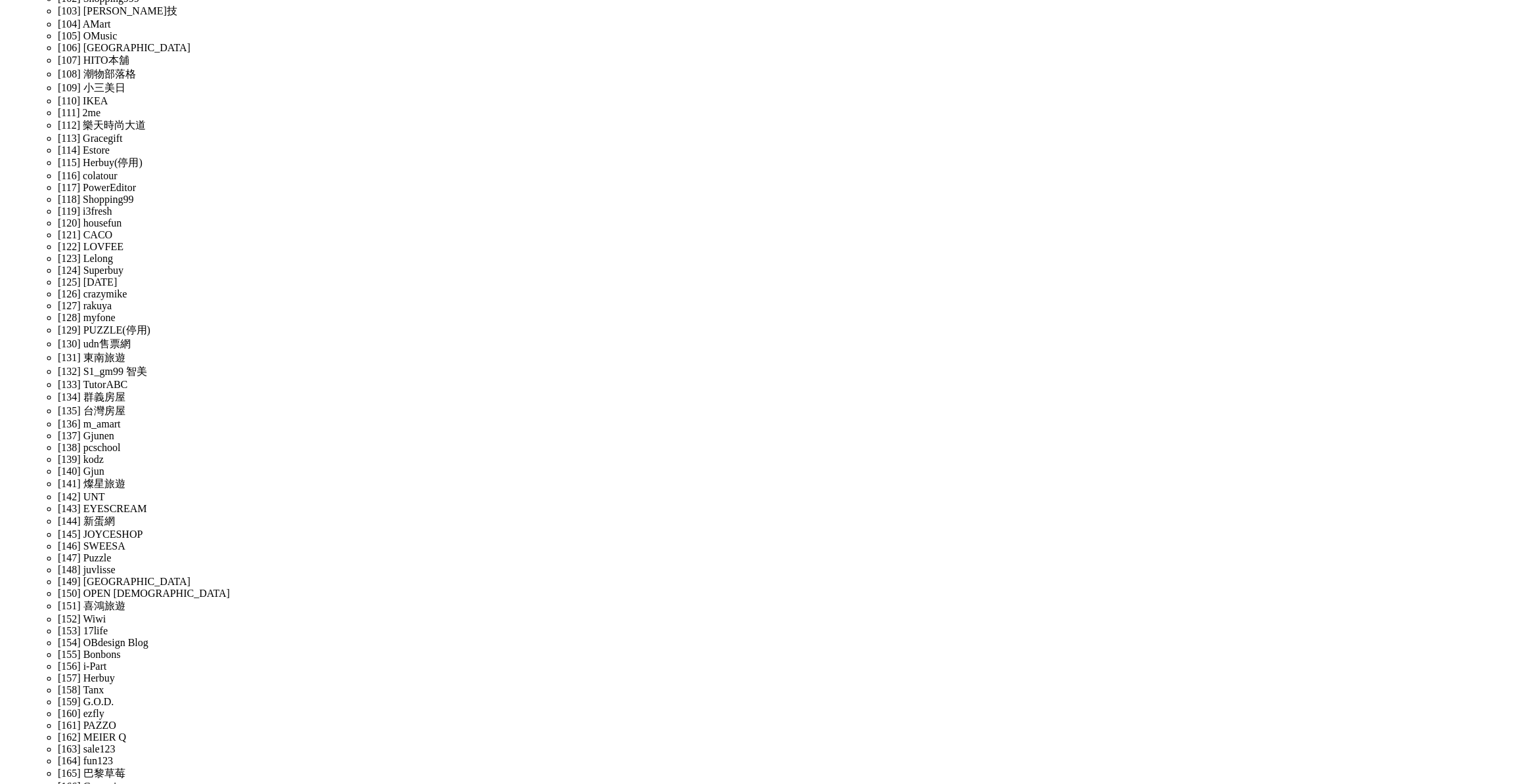 click on "修改" at bounding box center [1108, 23403] 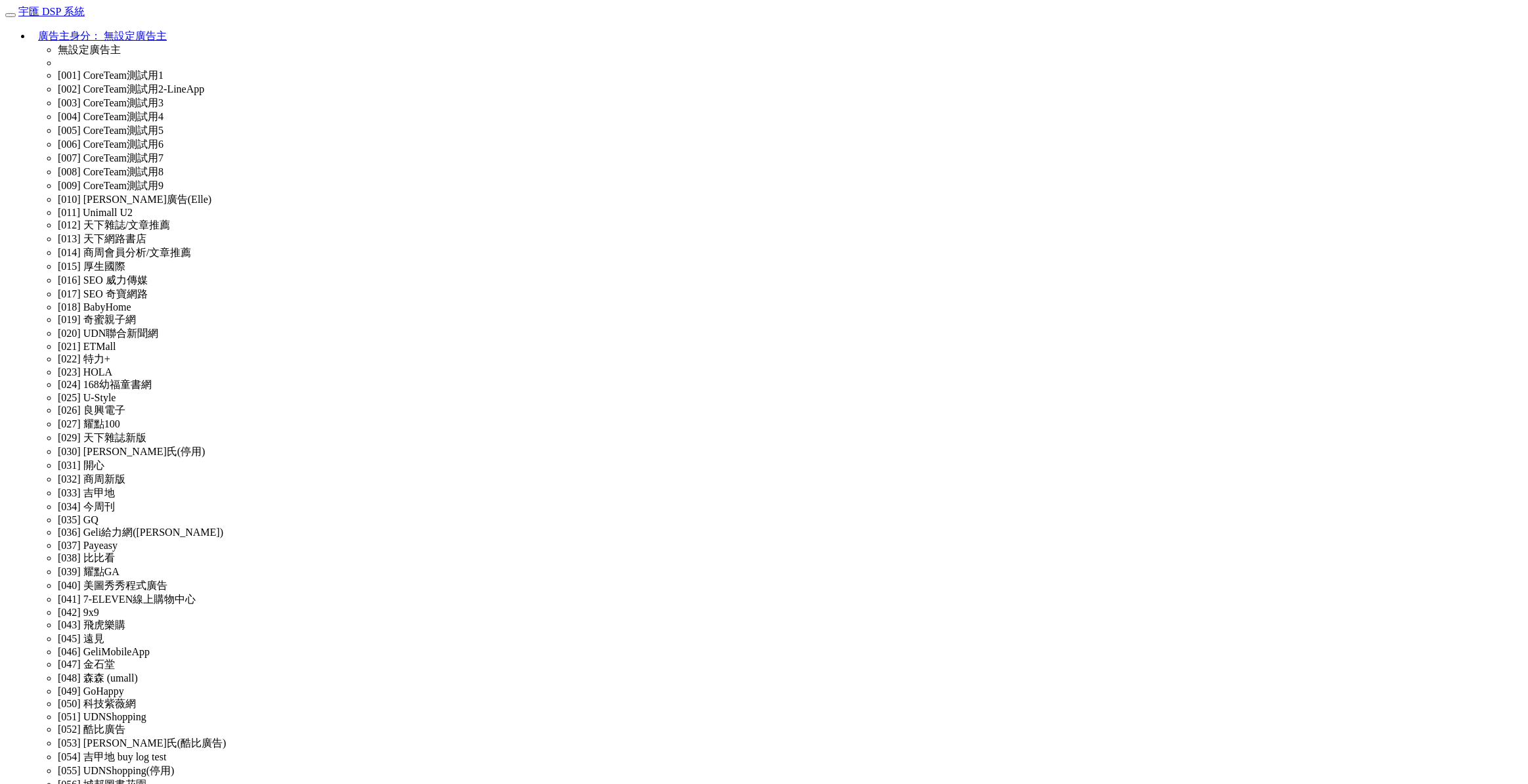select on "SuperManager" 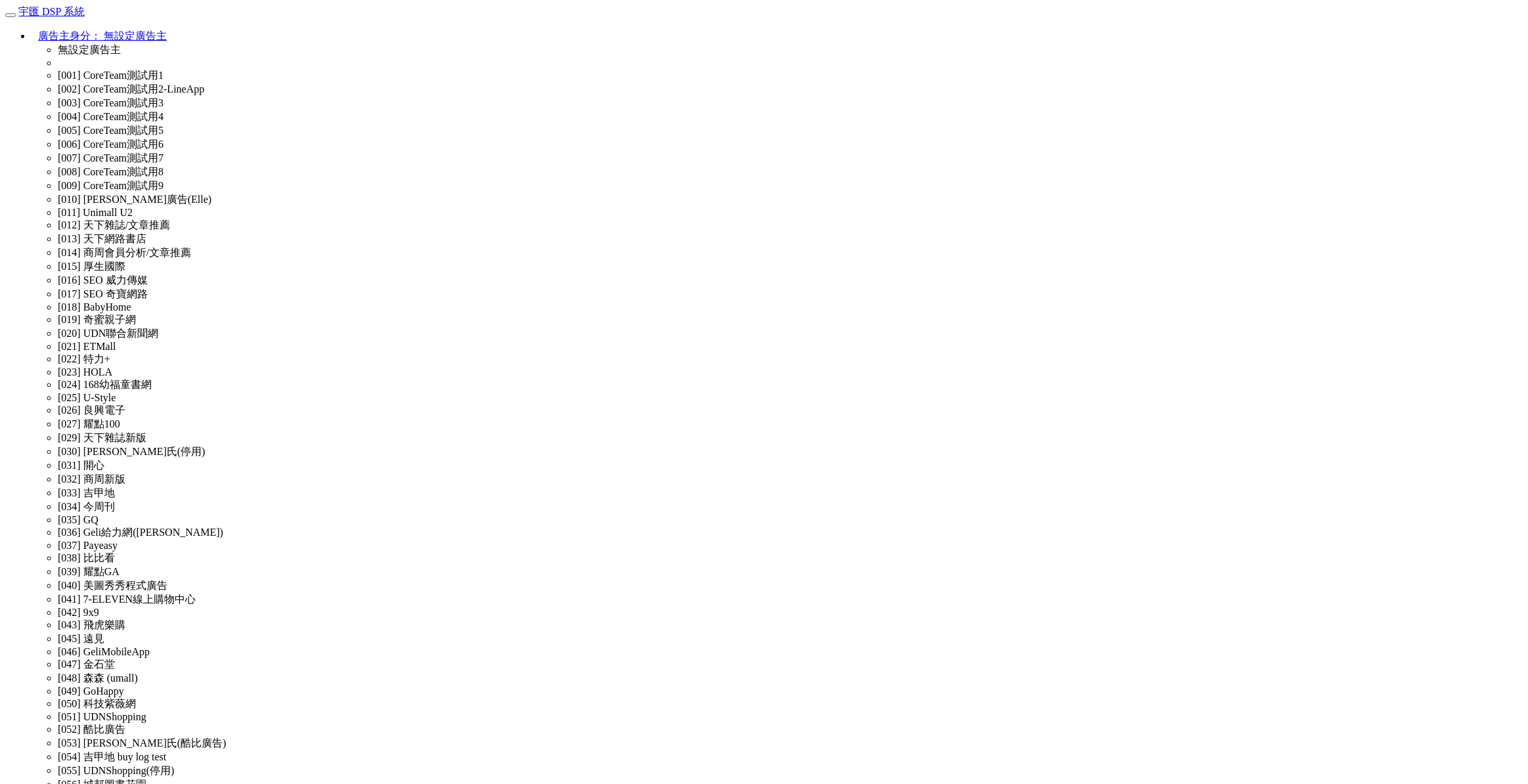 click on "權限管理" at bounding box center [764, 23024] 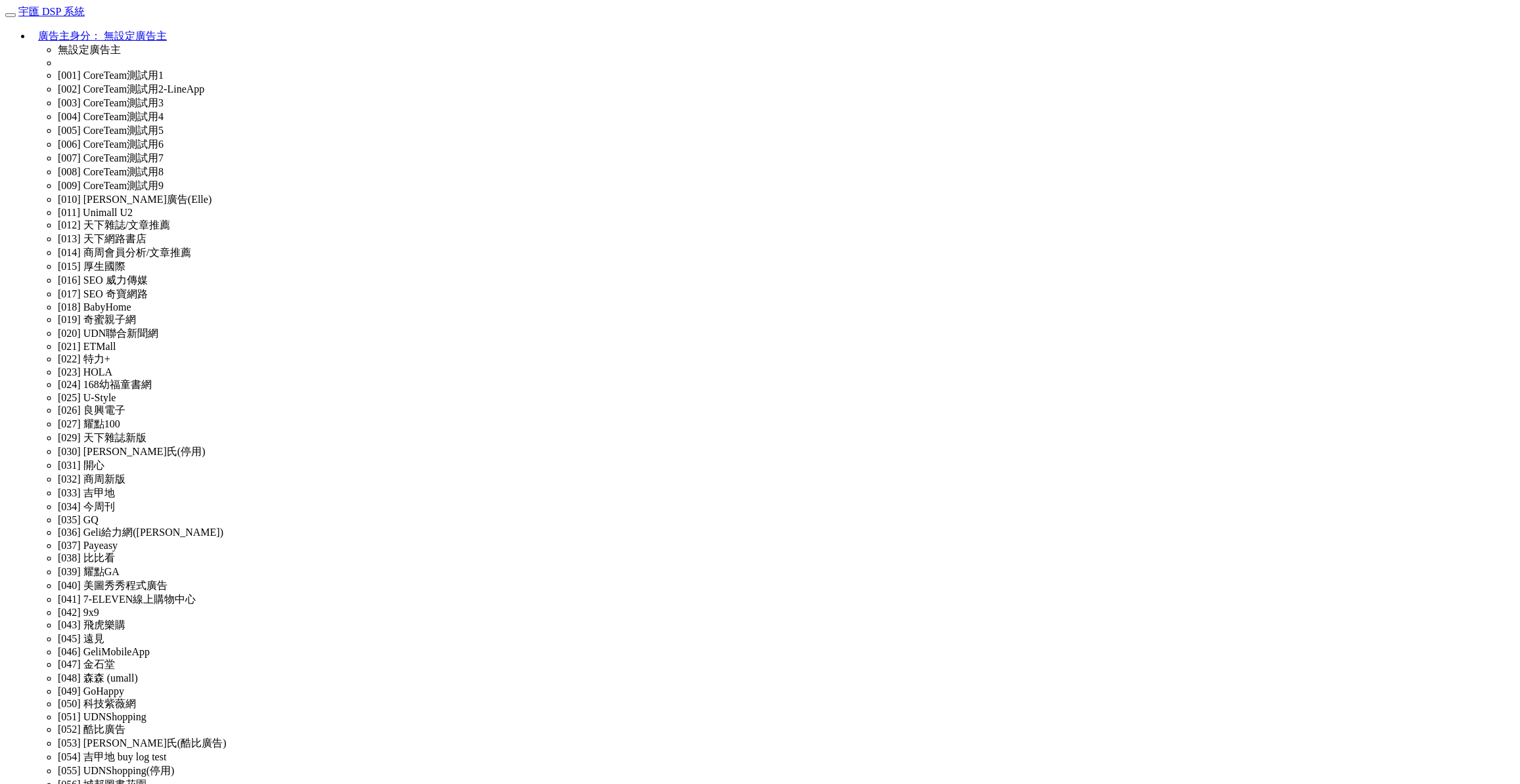 scroll, scrollTop: 1355, scrollLeft: 0, axis: vertical 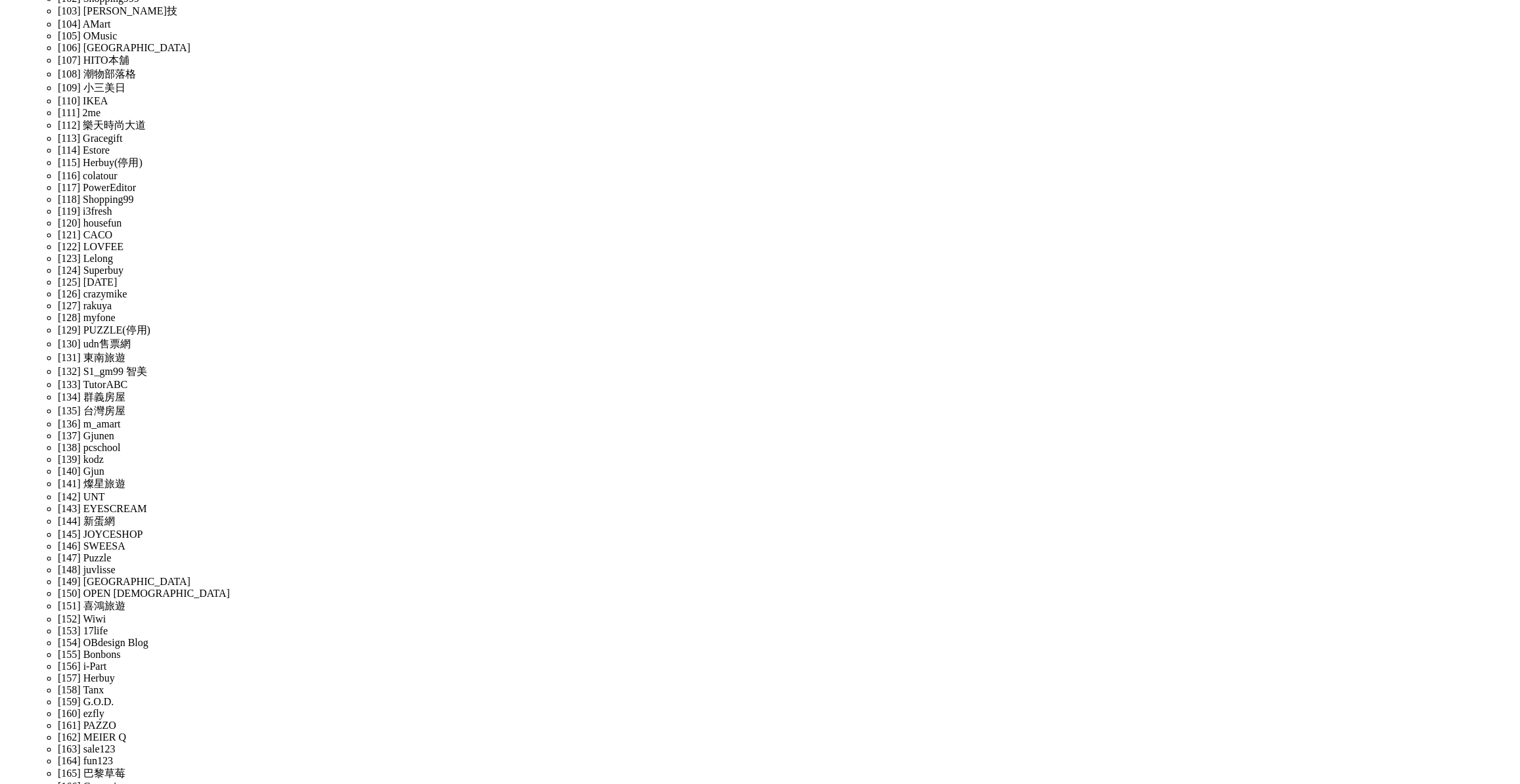 click on "修改" at bounding box center (1108, 23403) 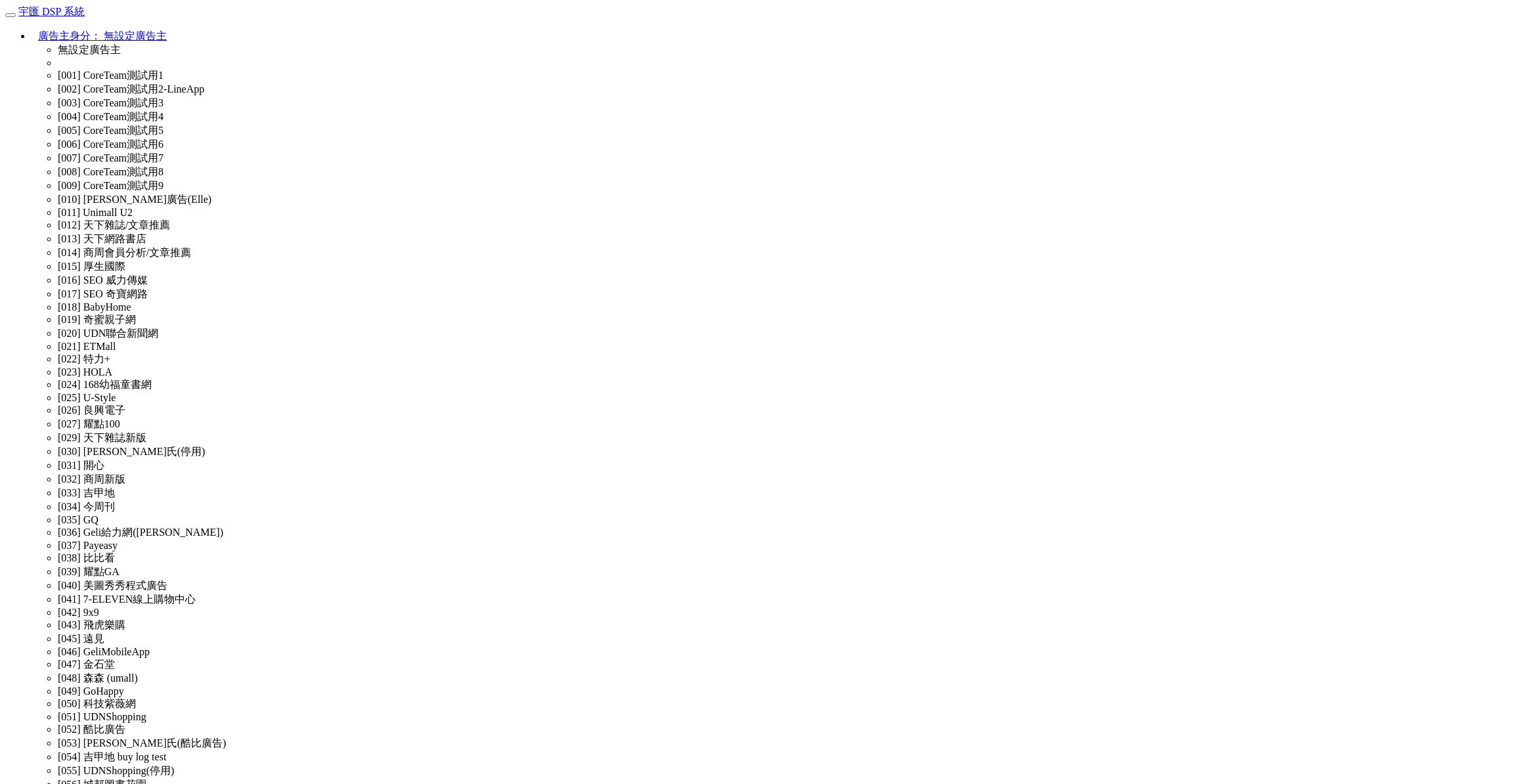 select on "SuperManager" 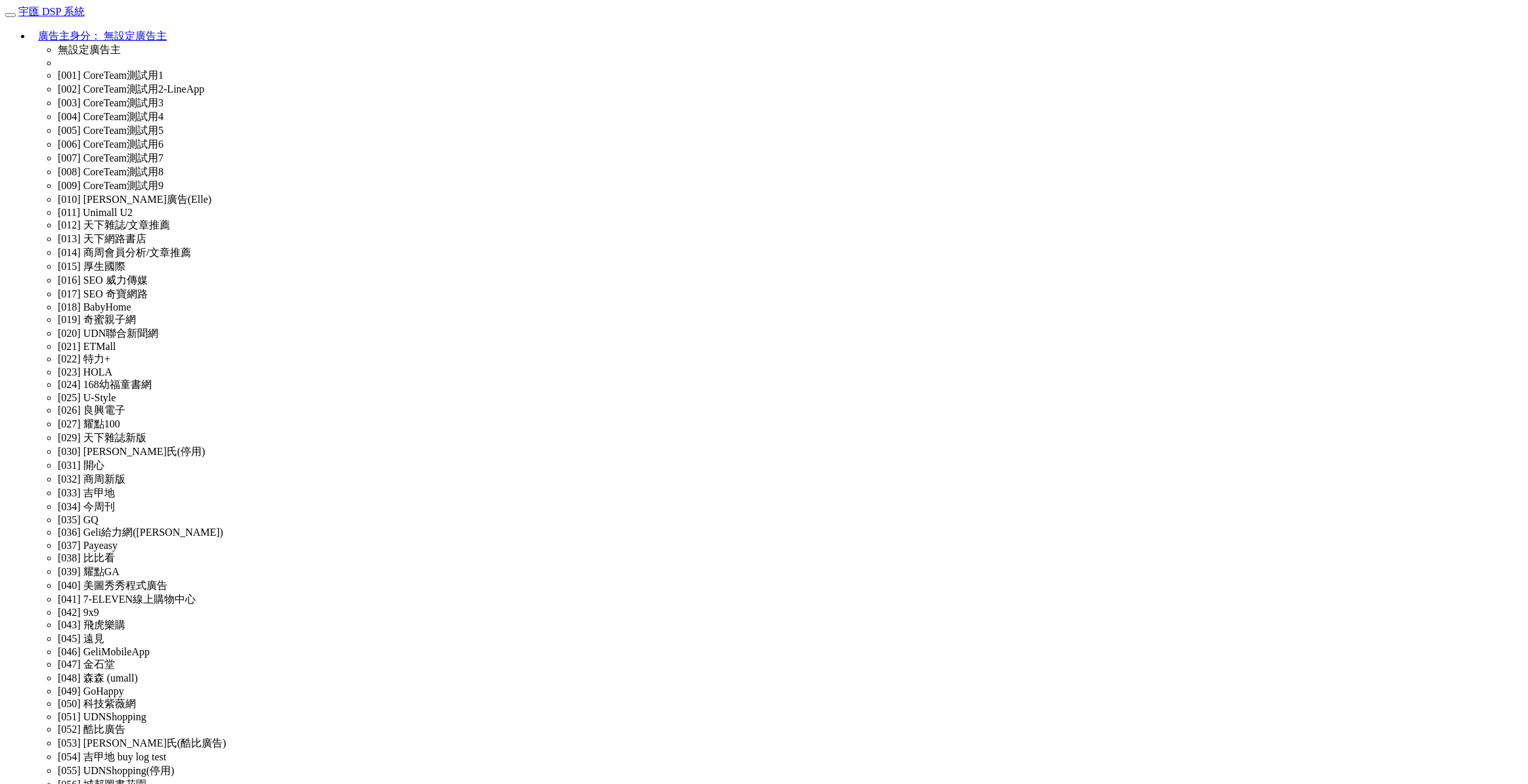 click on "權限管理" at bounding box center (26, 23021) 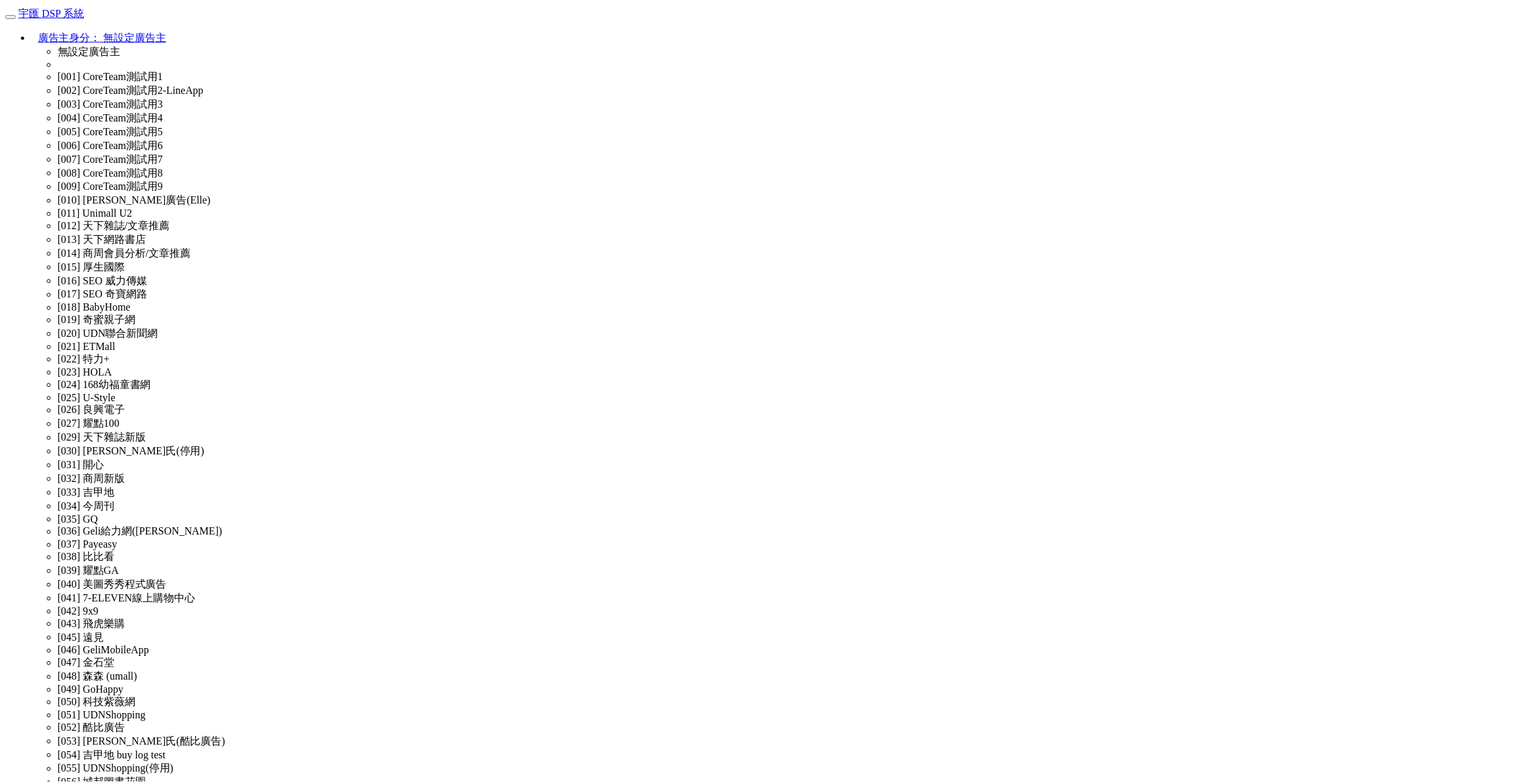 scroll, scrollTop: 0, scrollLeft: 0, axis: both 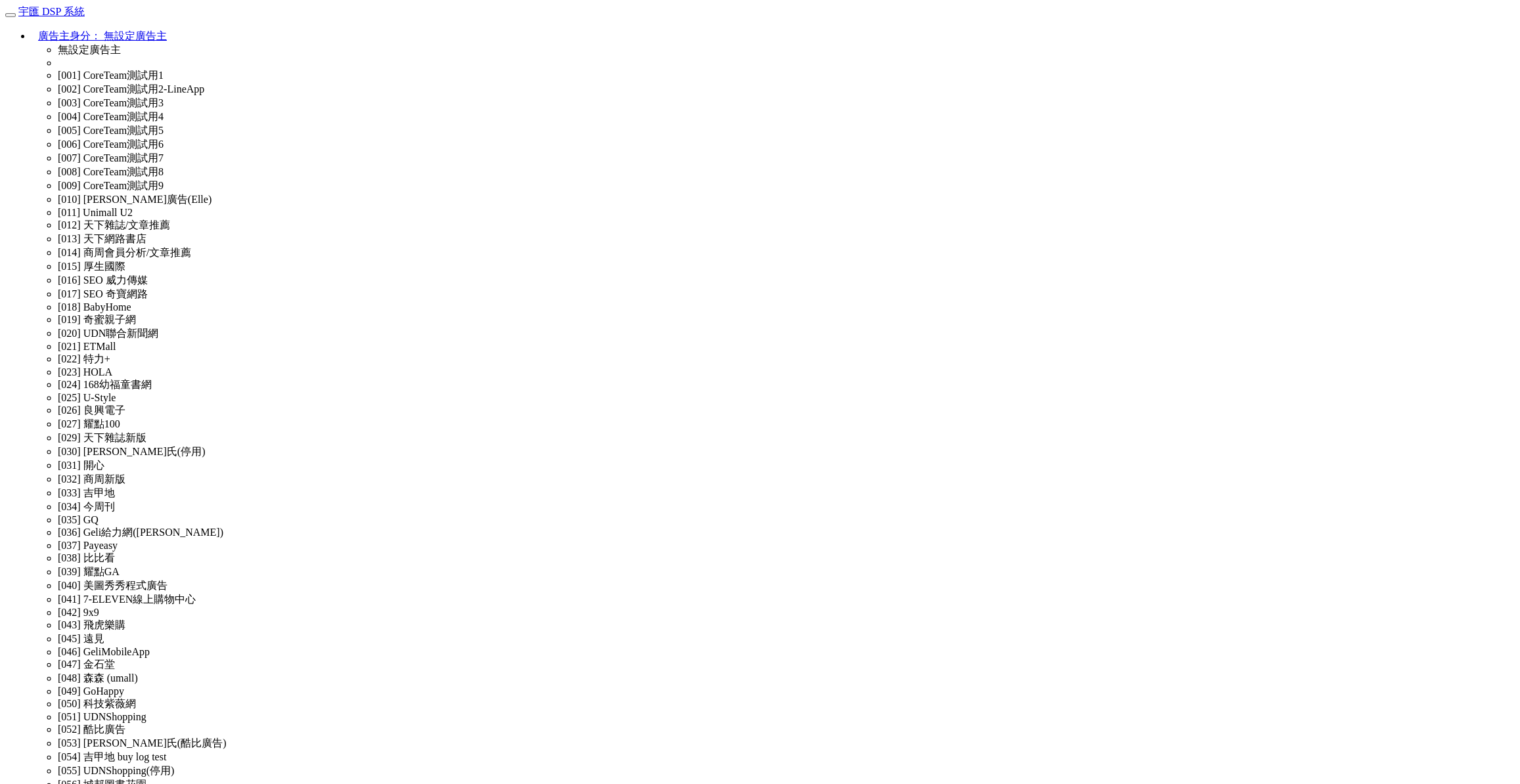 click on "公司名稱  使用者名稱  聯絡電話  角色  使用者層級  廣告主  註冊時間  最後登入時間  近一個月登入次數  狀態" at bounding box center (760, 23630) 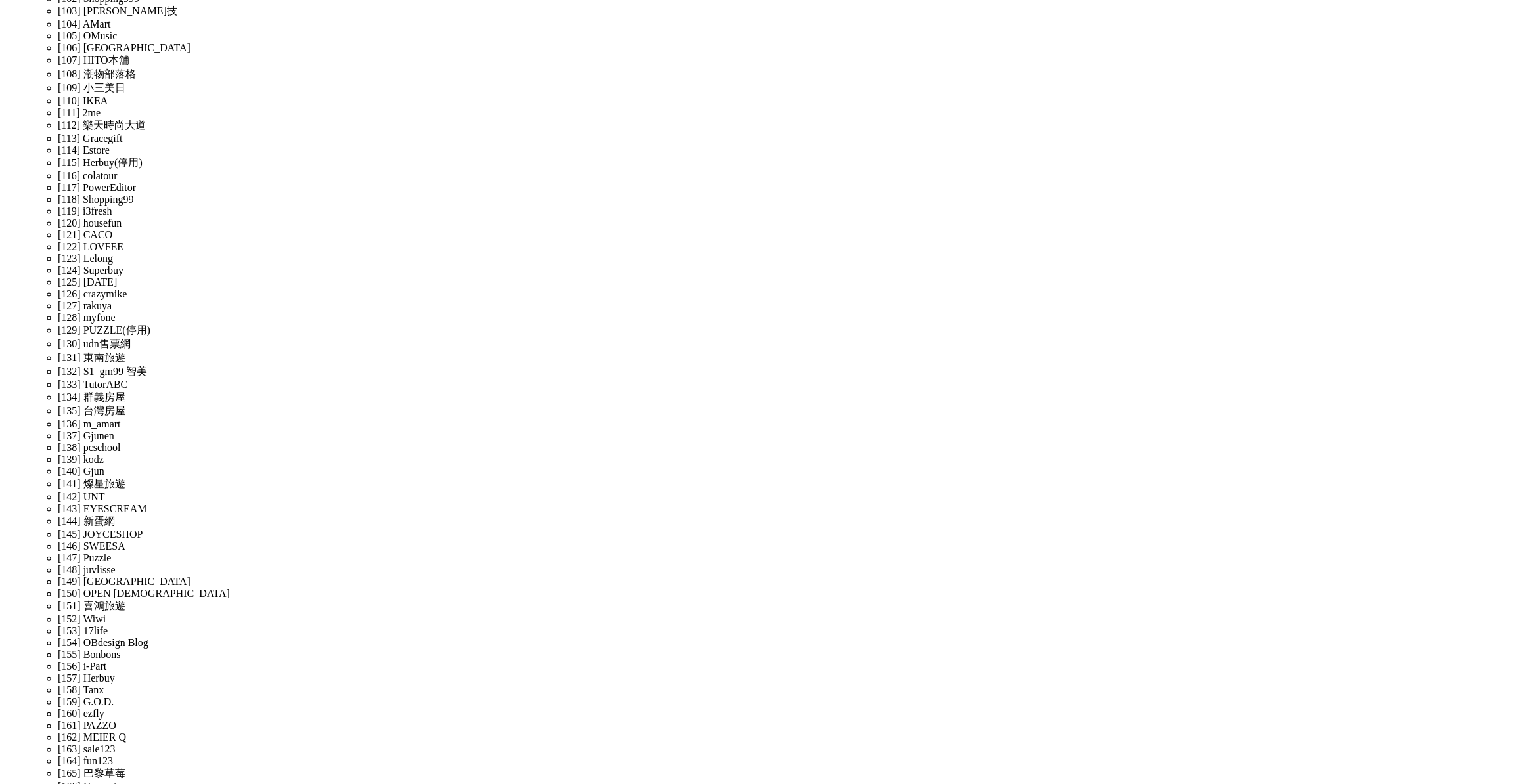 click on "修改" at bounding box center [1108, 23403] 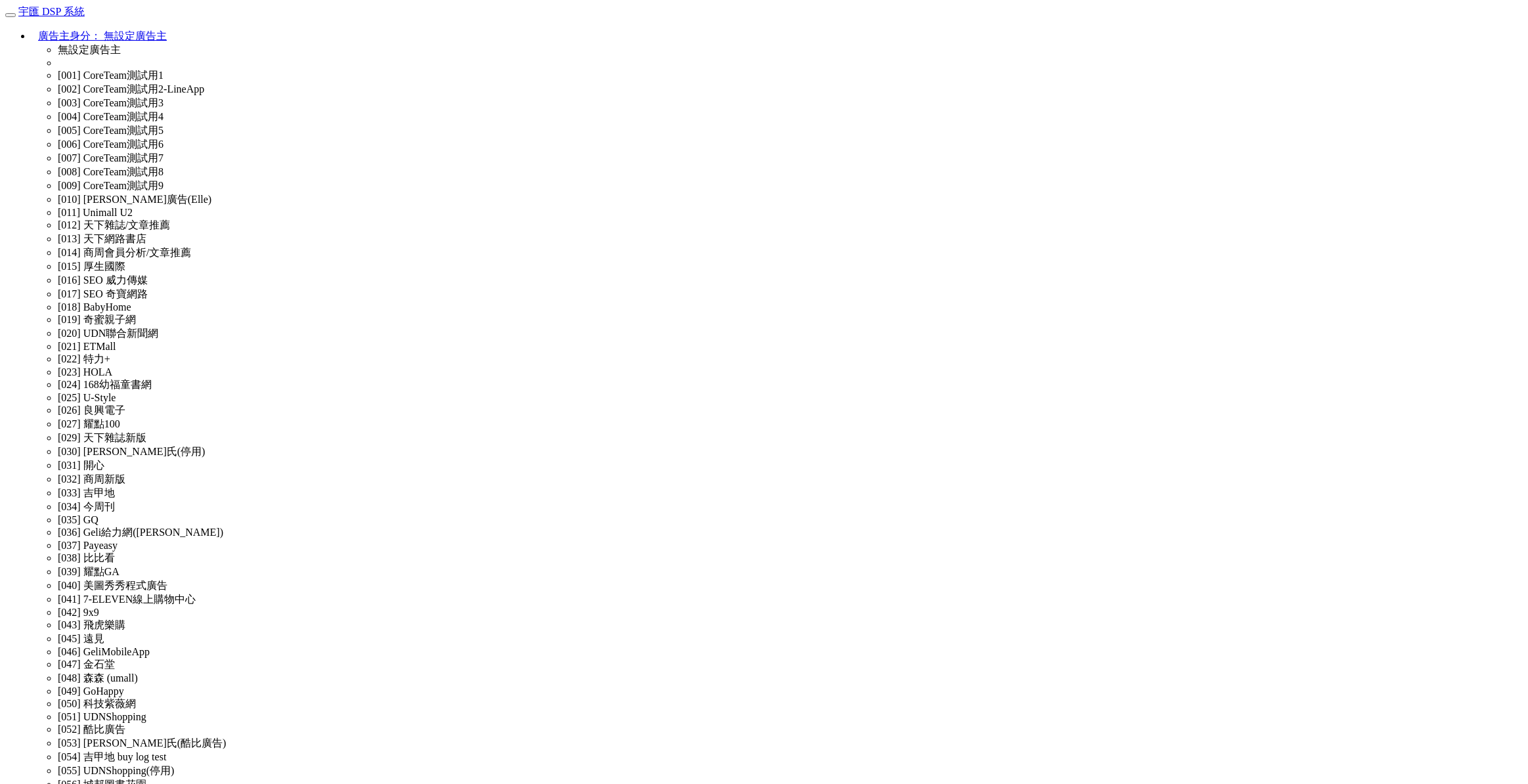 scroll, scrollTop: 0, scrollLeft: 0, axis: both 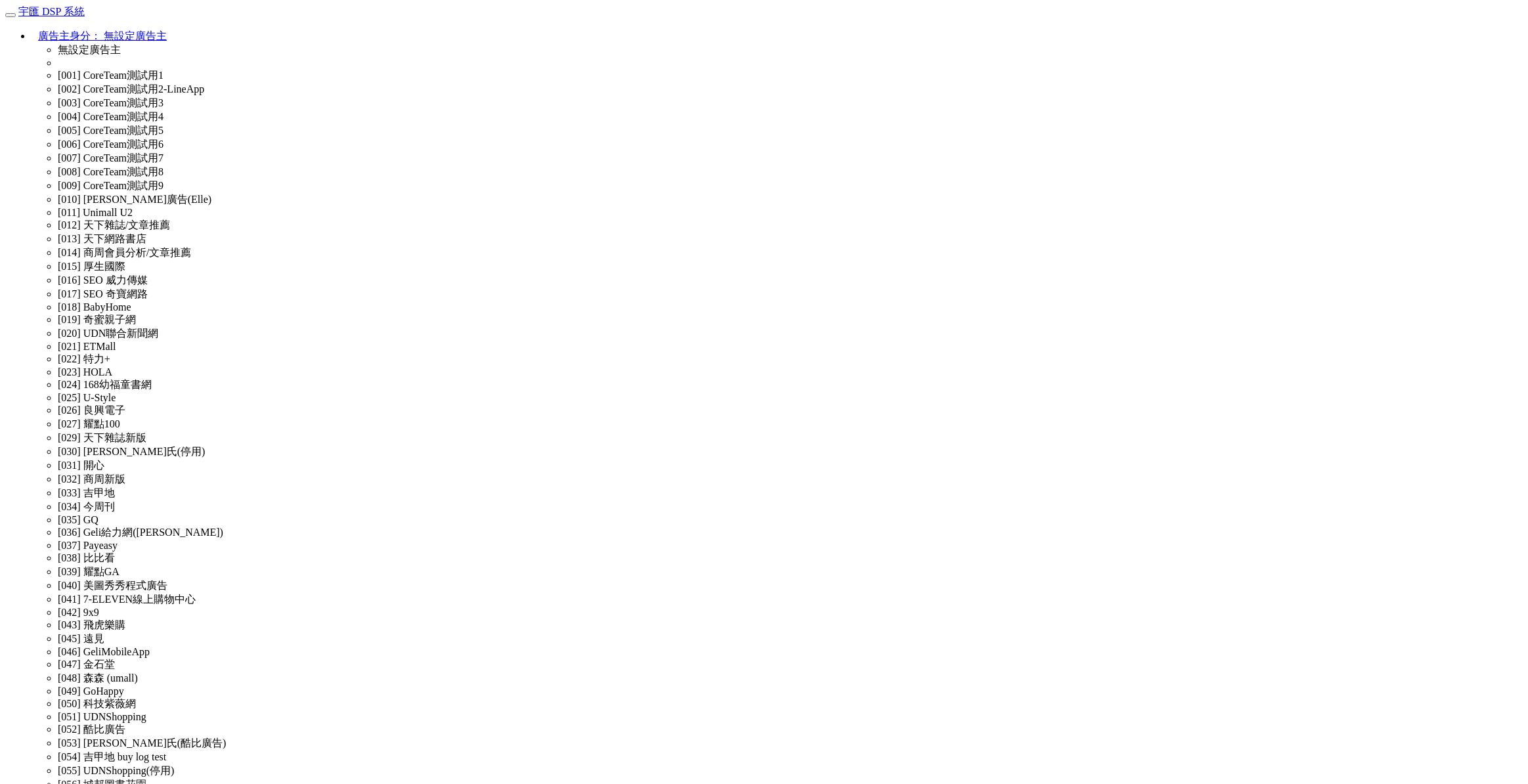 click on "權限管理" at bounding box center [26, 23025] 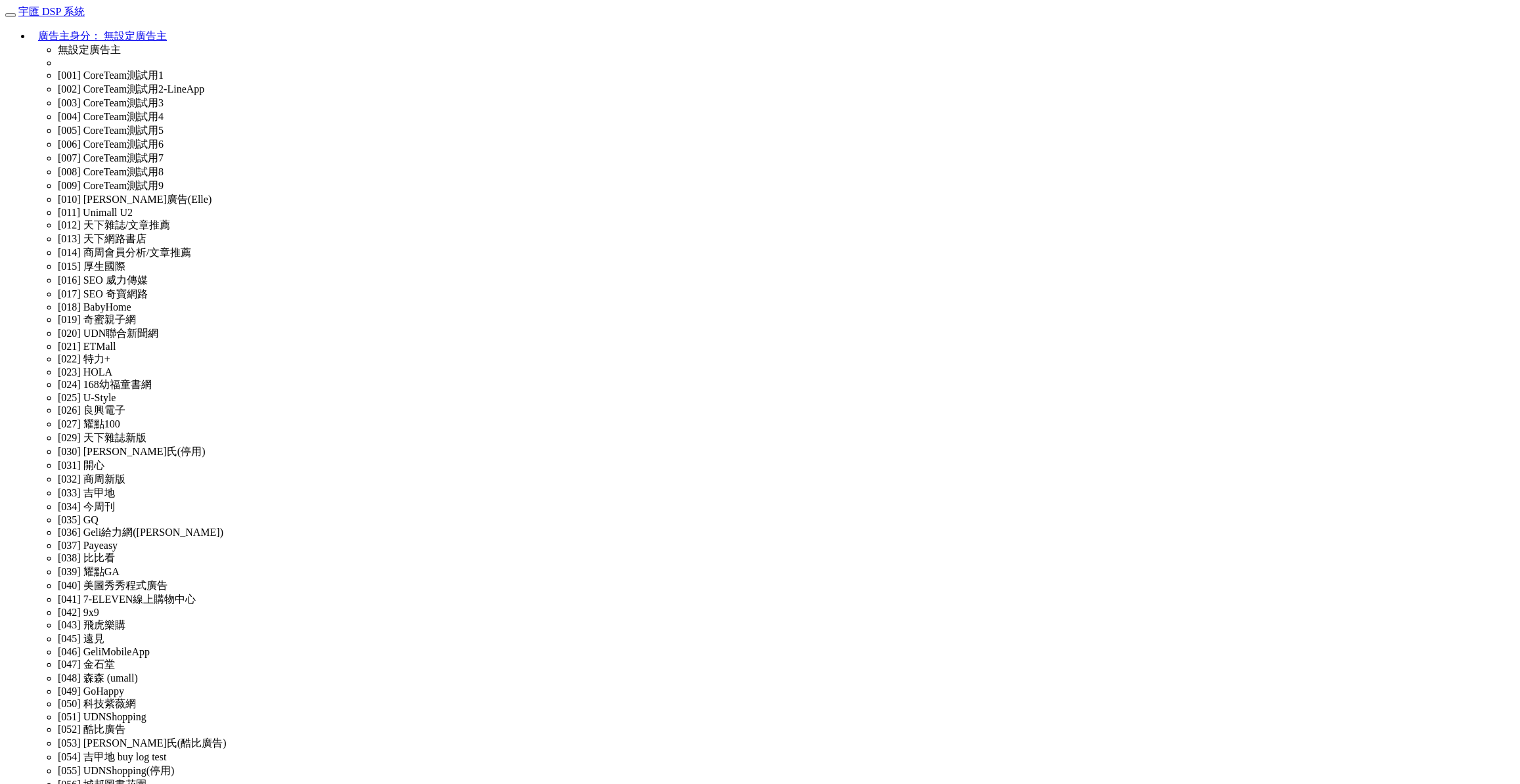 scroll, scrollTop: 1355, scrollLeft: 0, axis: vertical 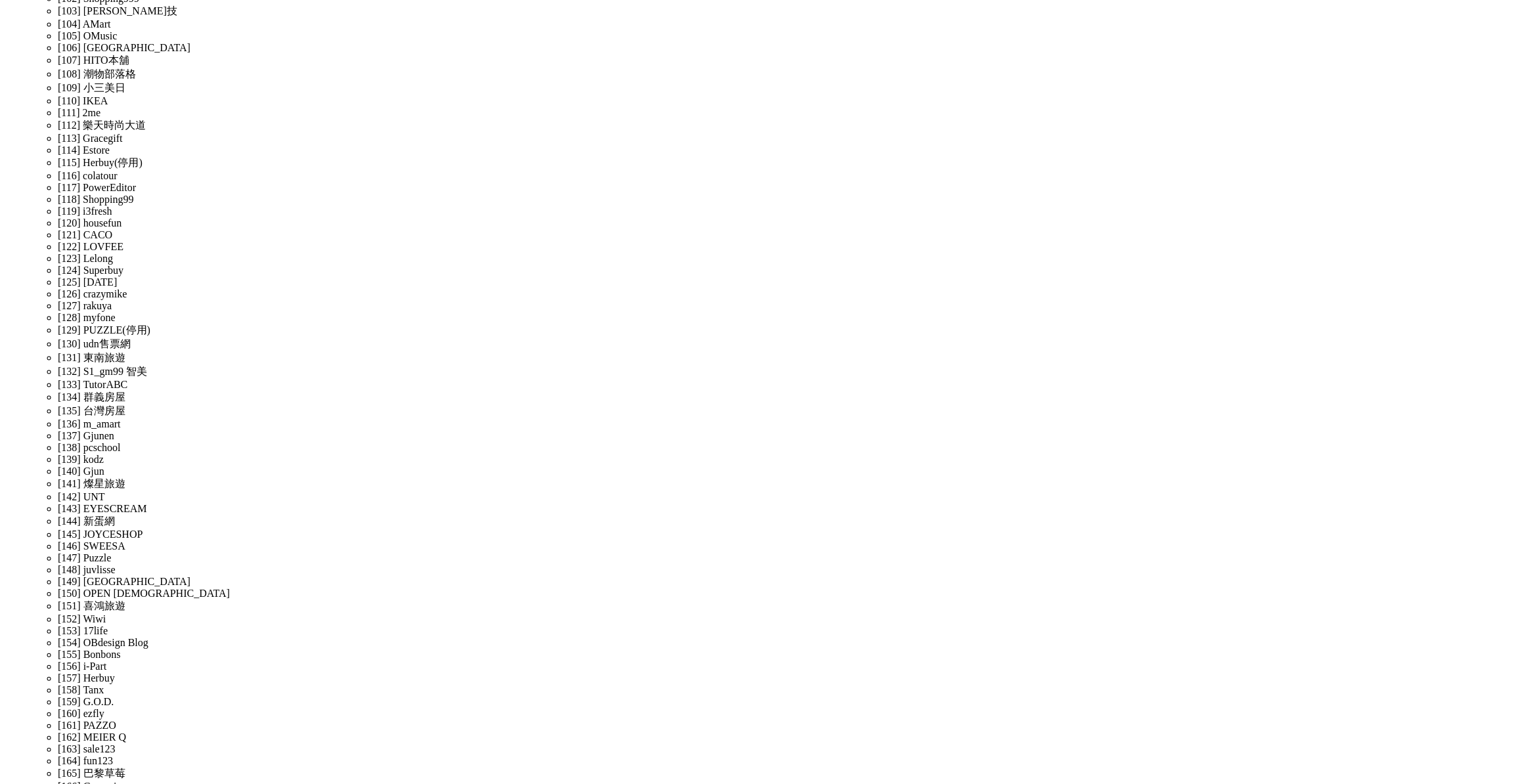 click on "修改" at bounding box center [1108, 23403] 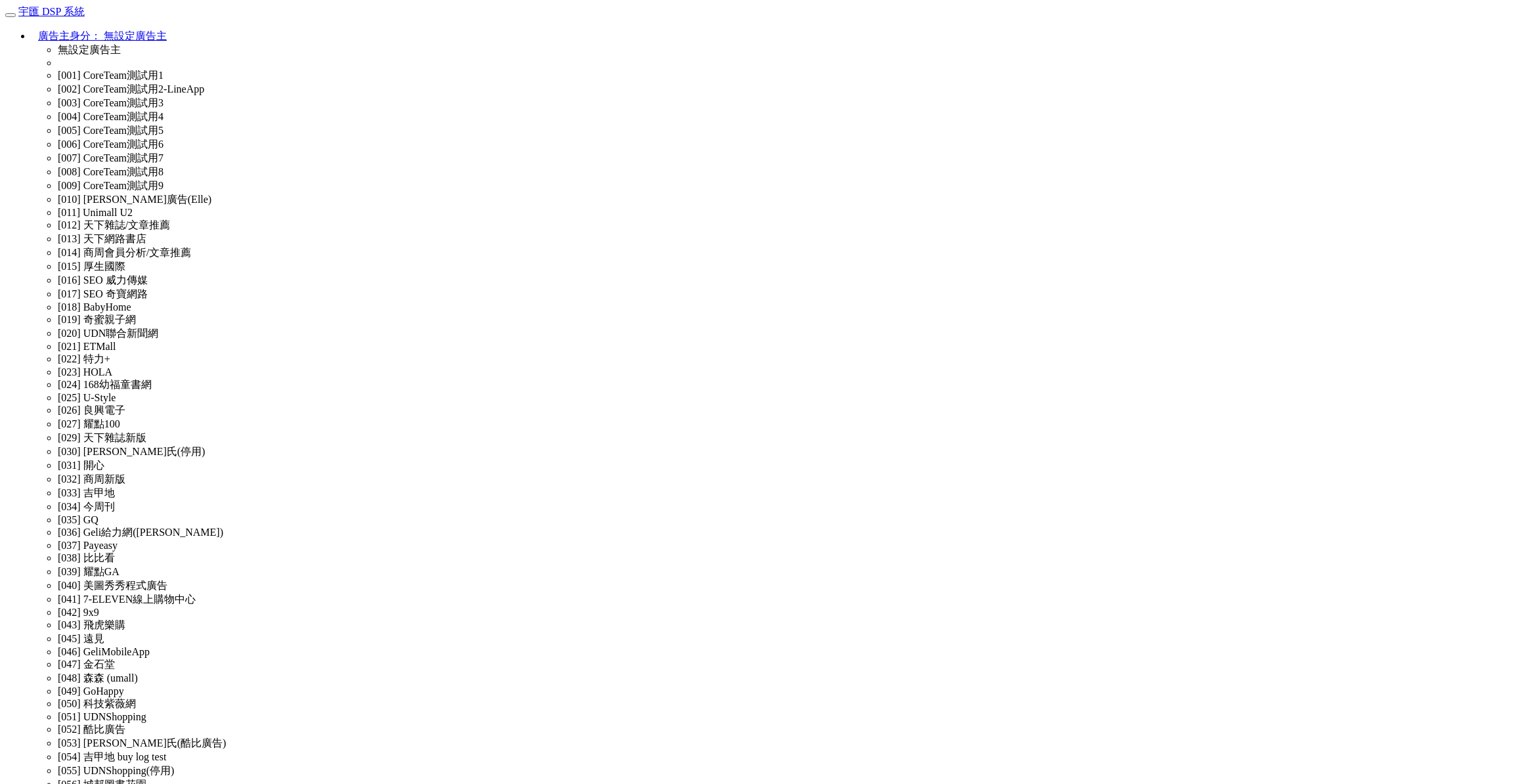 scroll, scrollTop: 0, scrollLeft: 0, axis: both 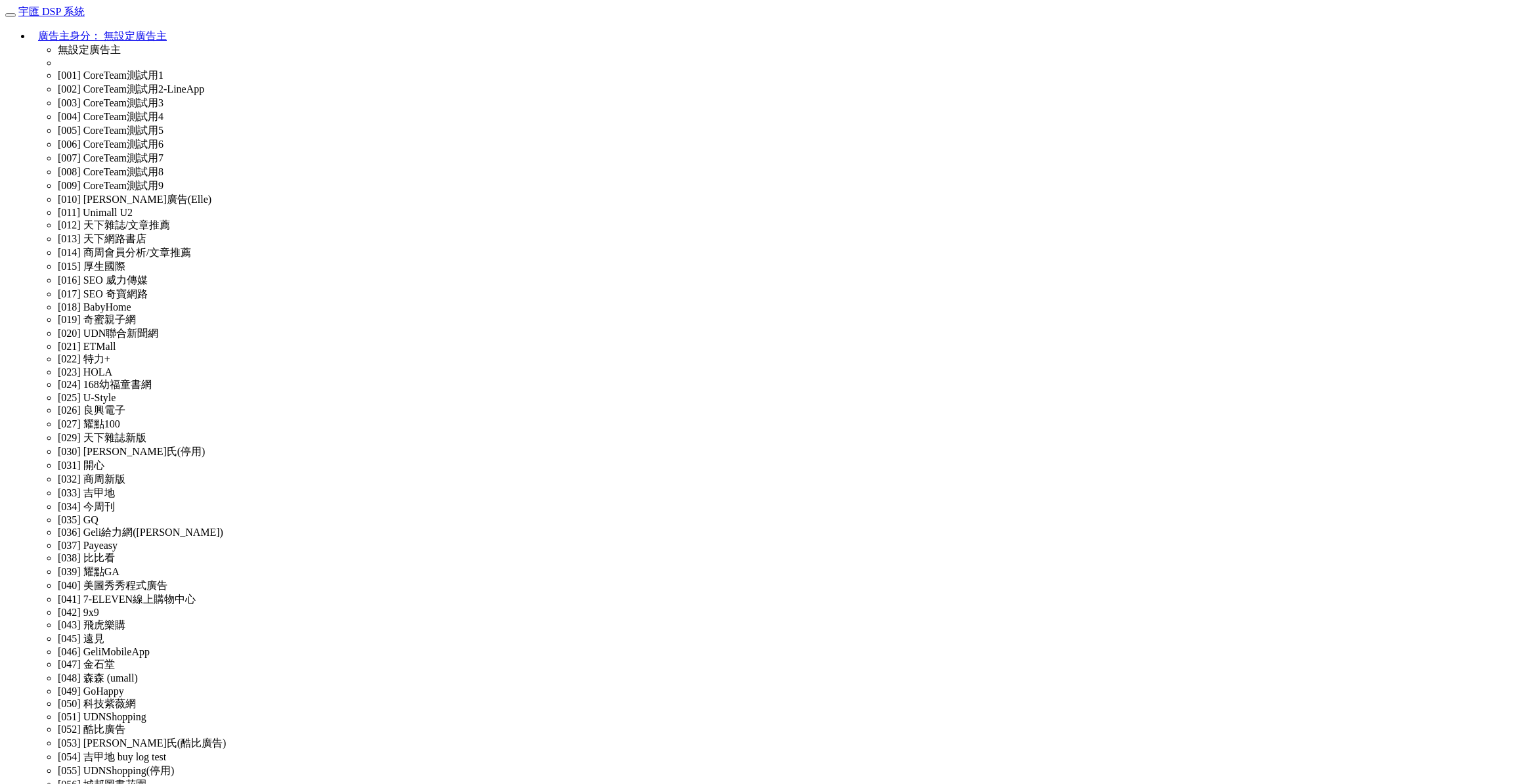 click on "權限管理" at bounding box center (26, 23027) 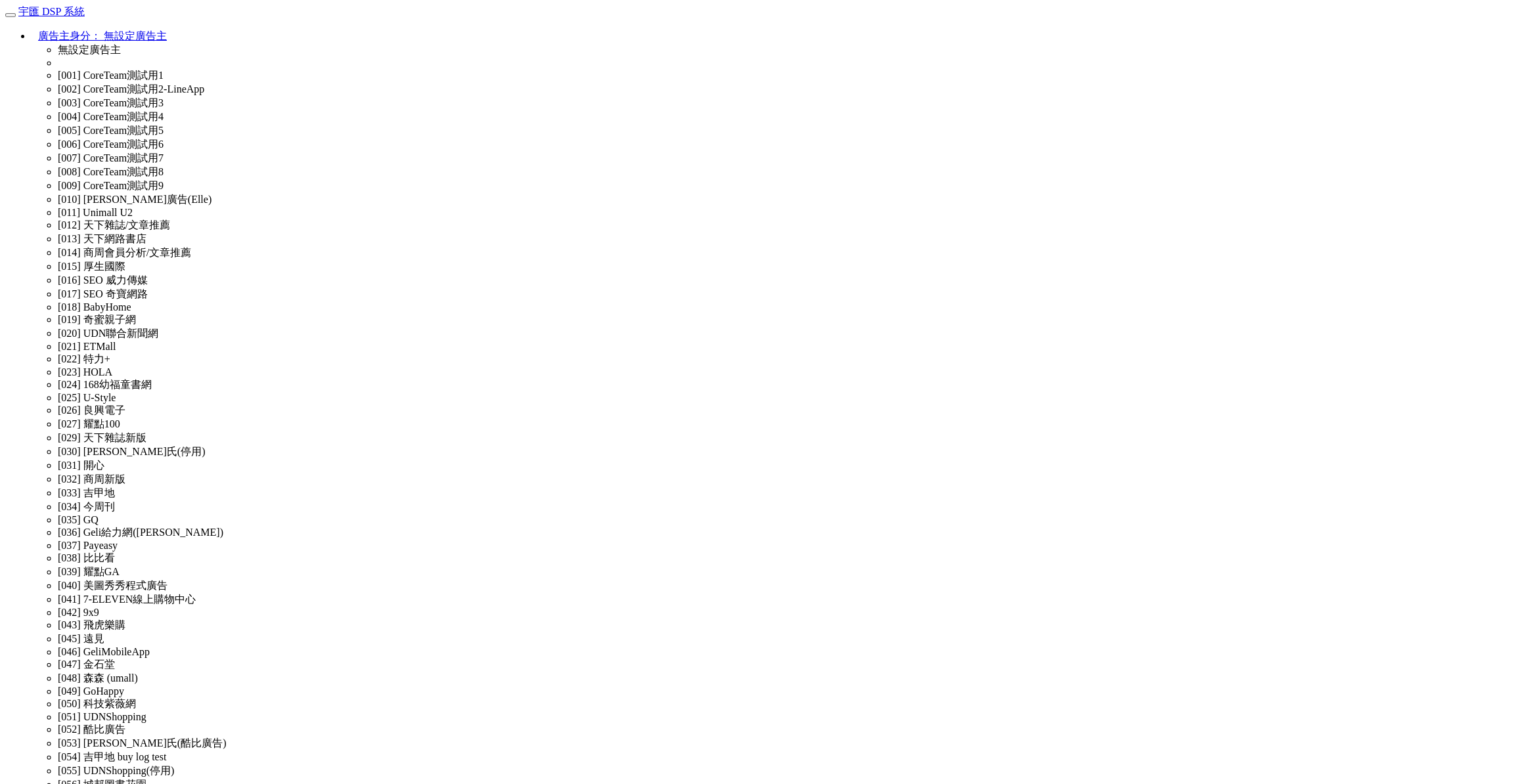 scroll, scrollTop: 1355, scrollLeft: 0, axis: vertical 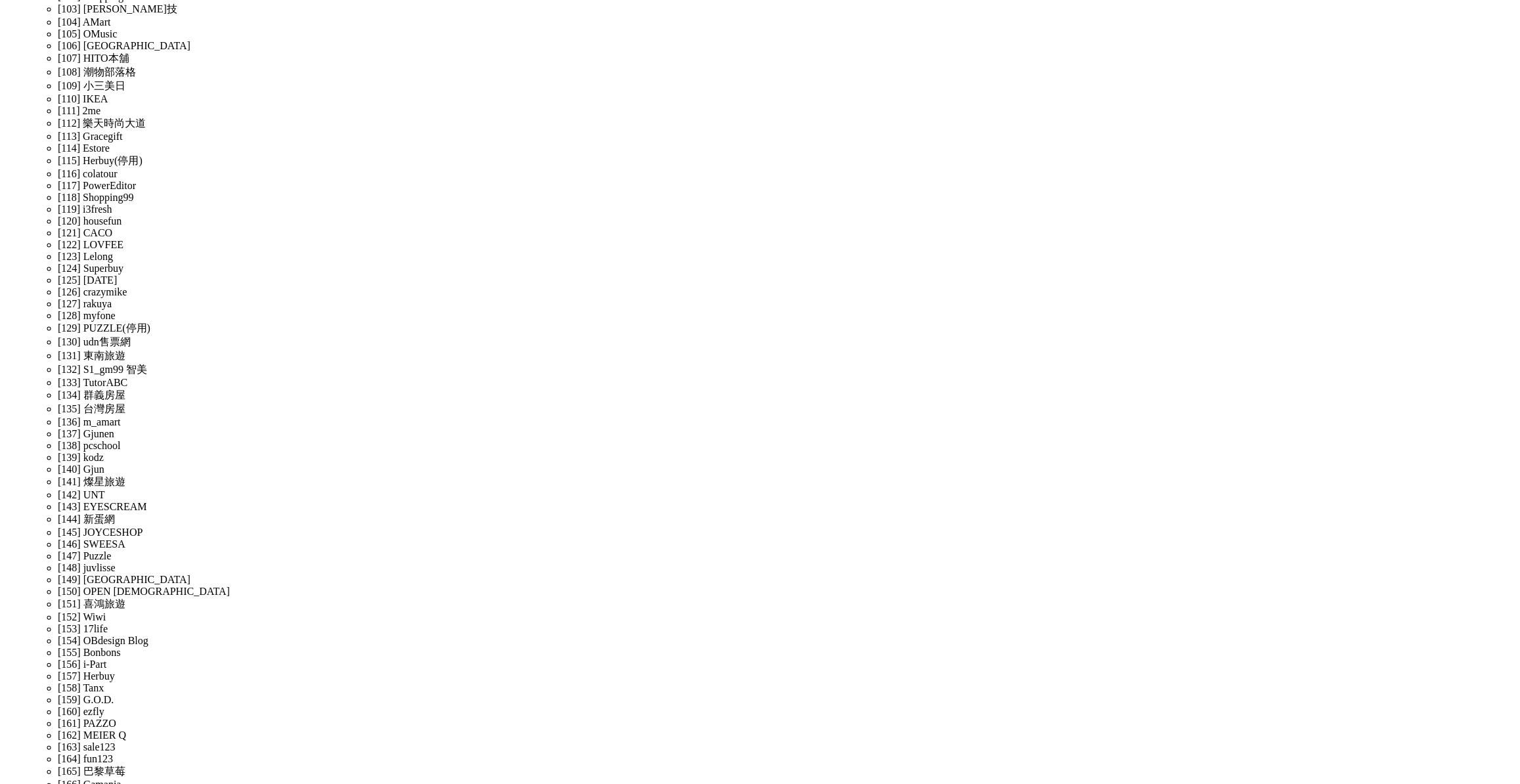 click on "修改" at bounding box center (1108, 23405) 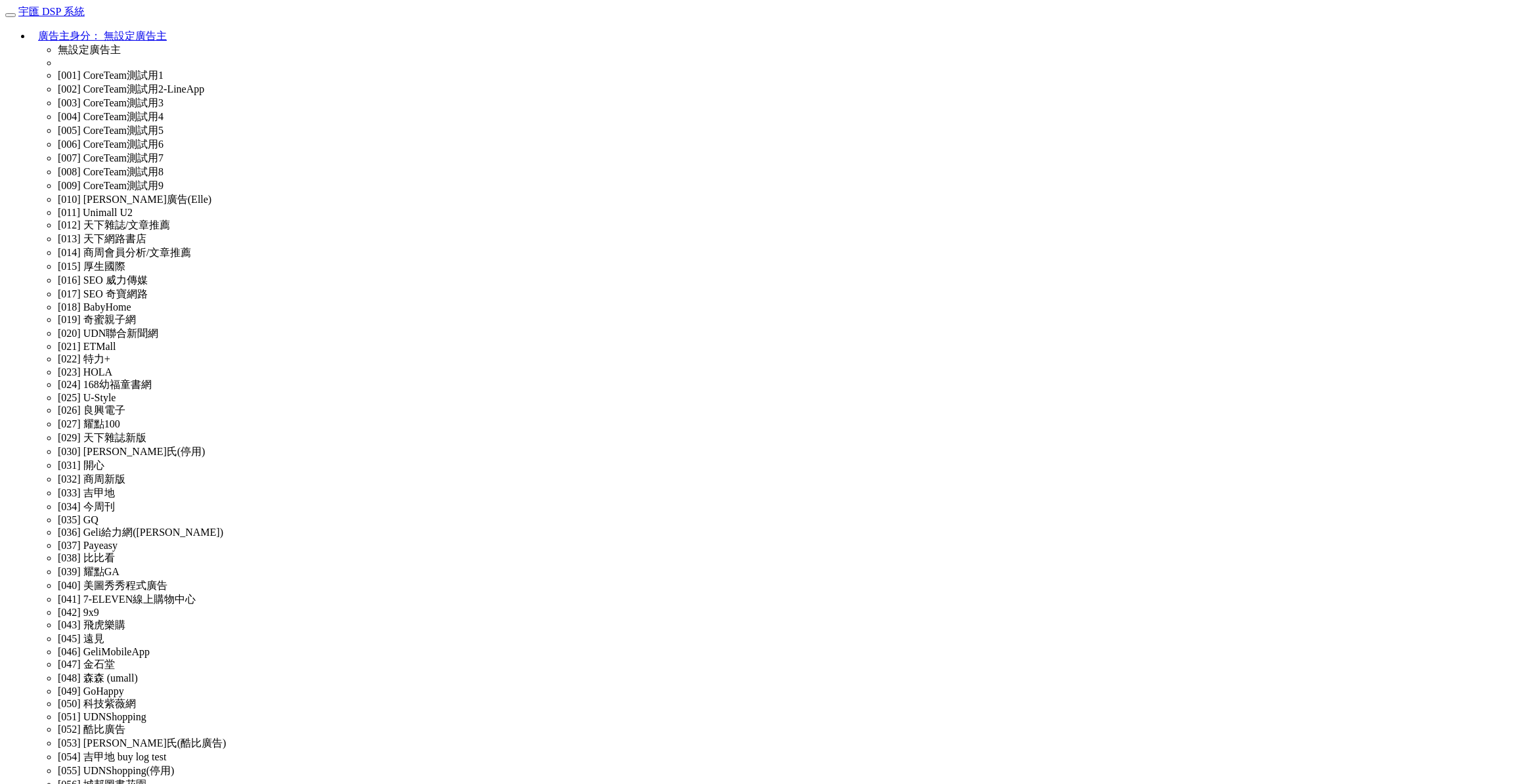 scroll, scrollTop: 0, scrollLeft: 0, axis: both 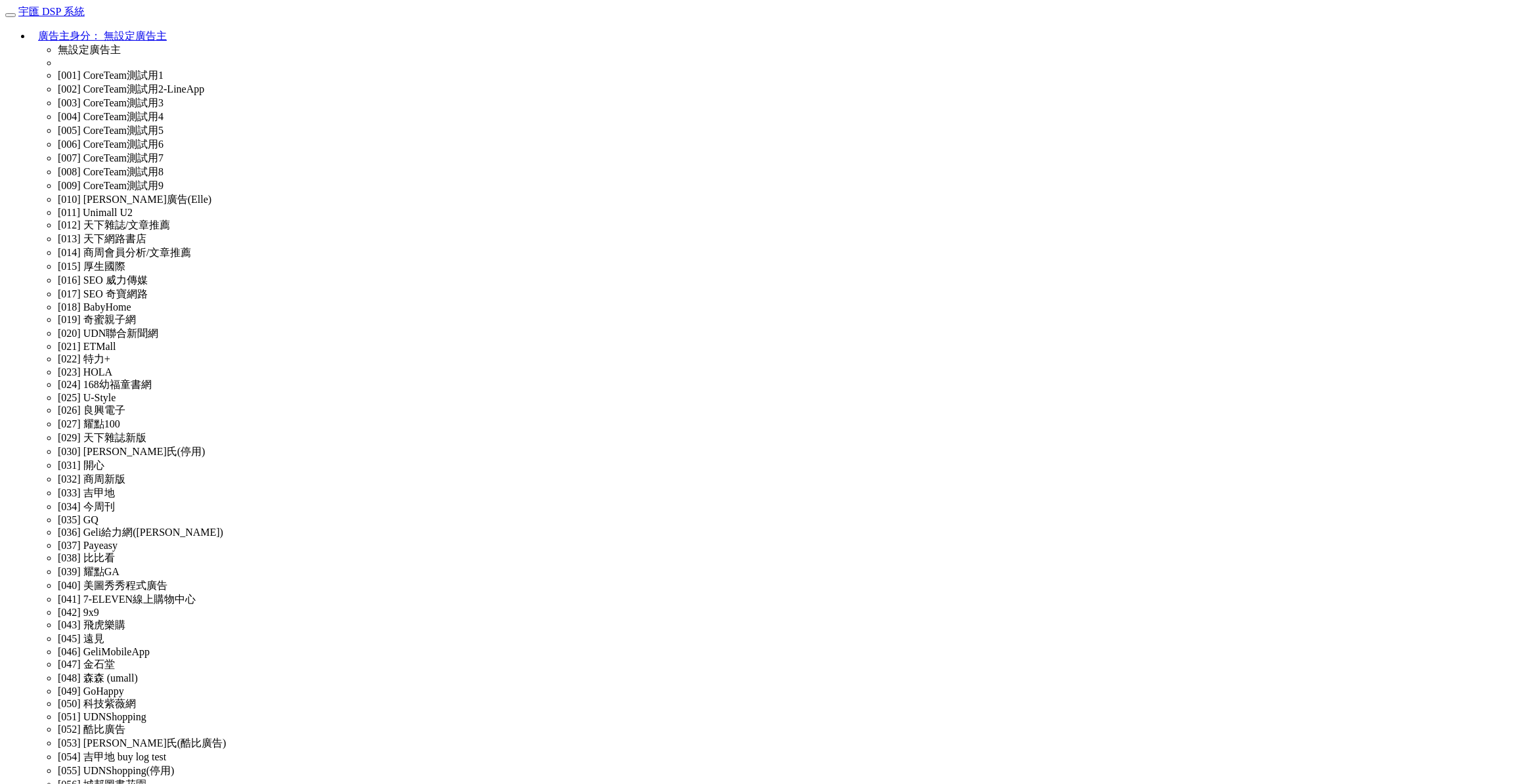 click on "權限管理" at bounding box center (26, 23027) 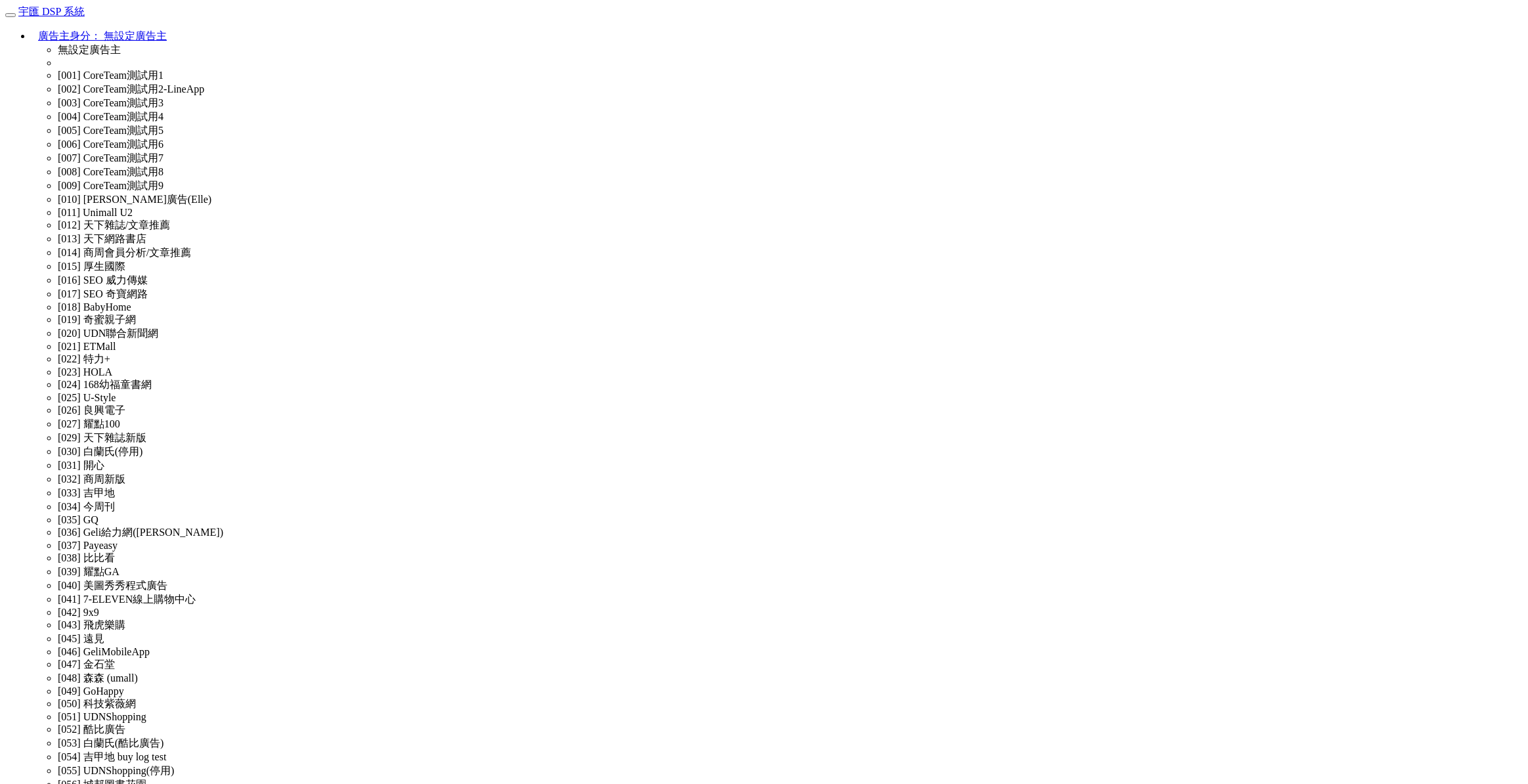 scroll, scrollTop: 0, scrollLeft: 0, axis: both 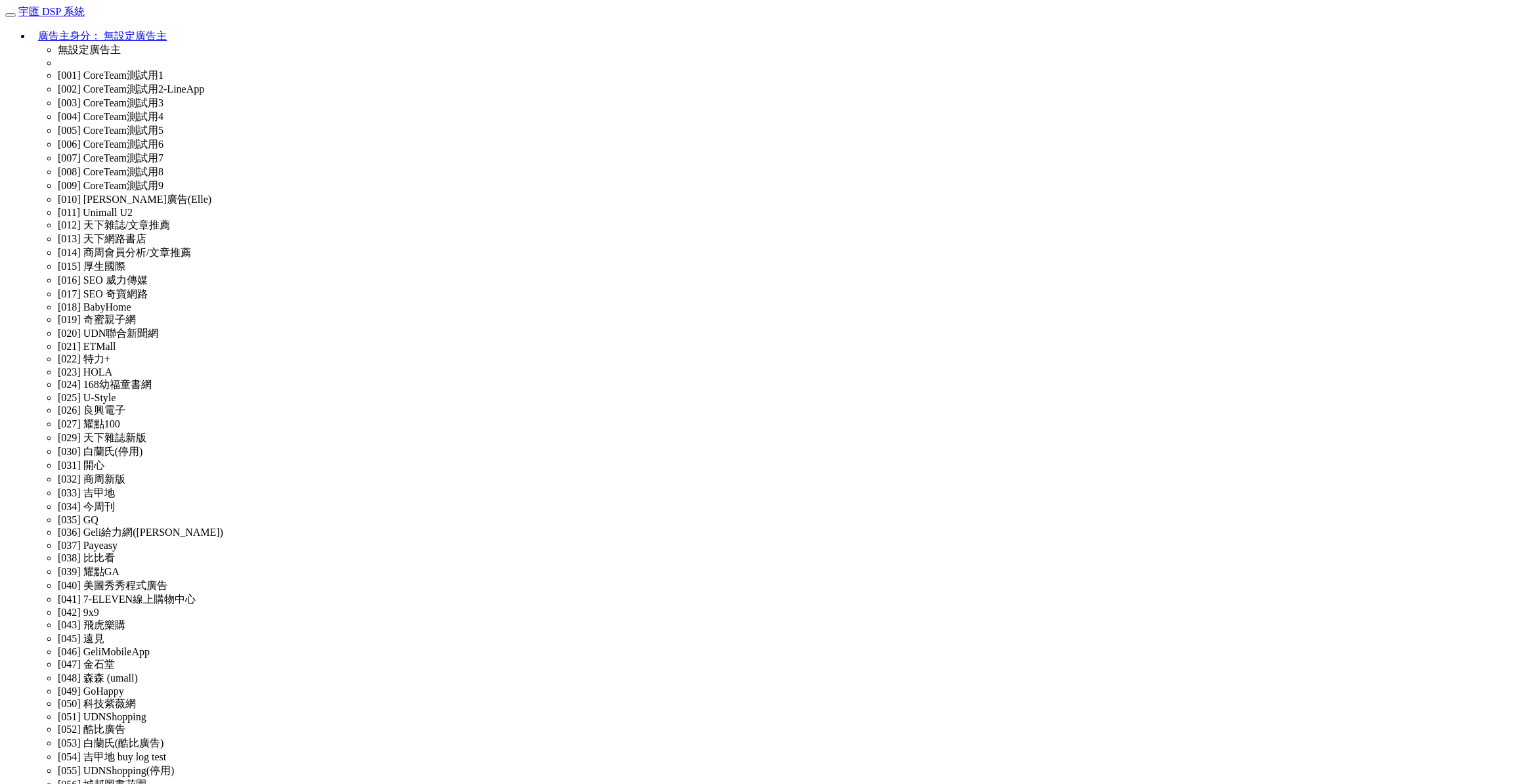 click at bounding box center [63, 23750] 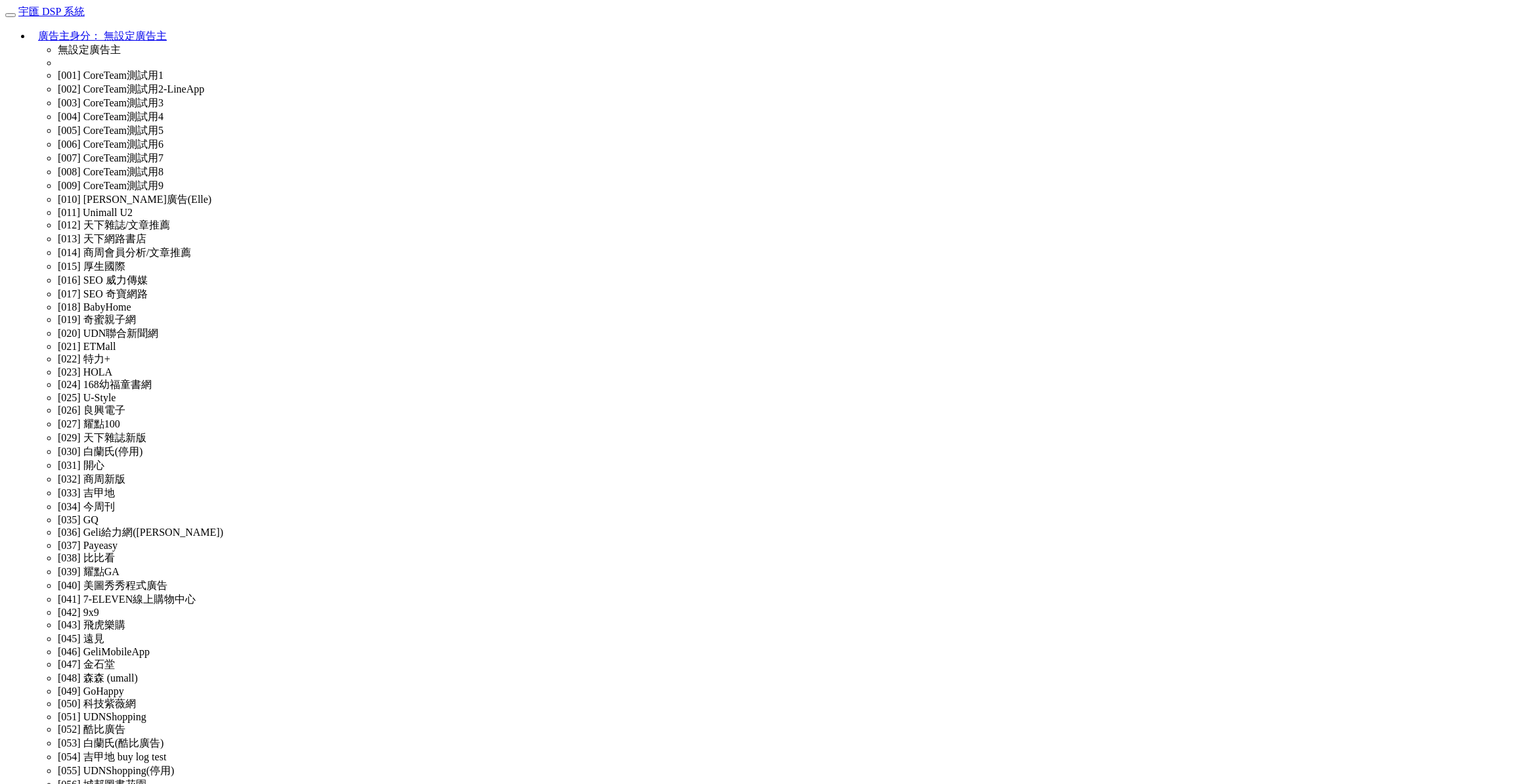 scroll, scrollTop: 0, scrollLeft: 0, axis: both 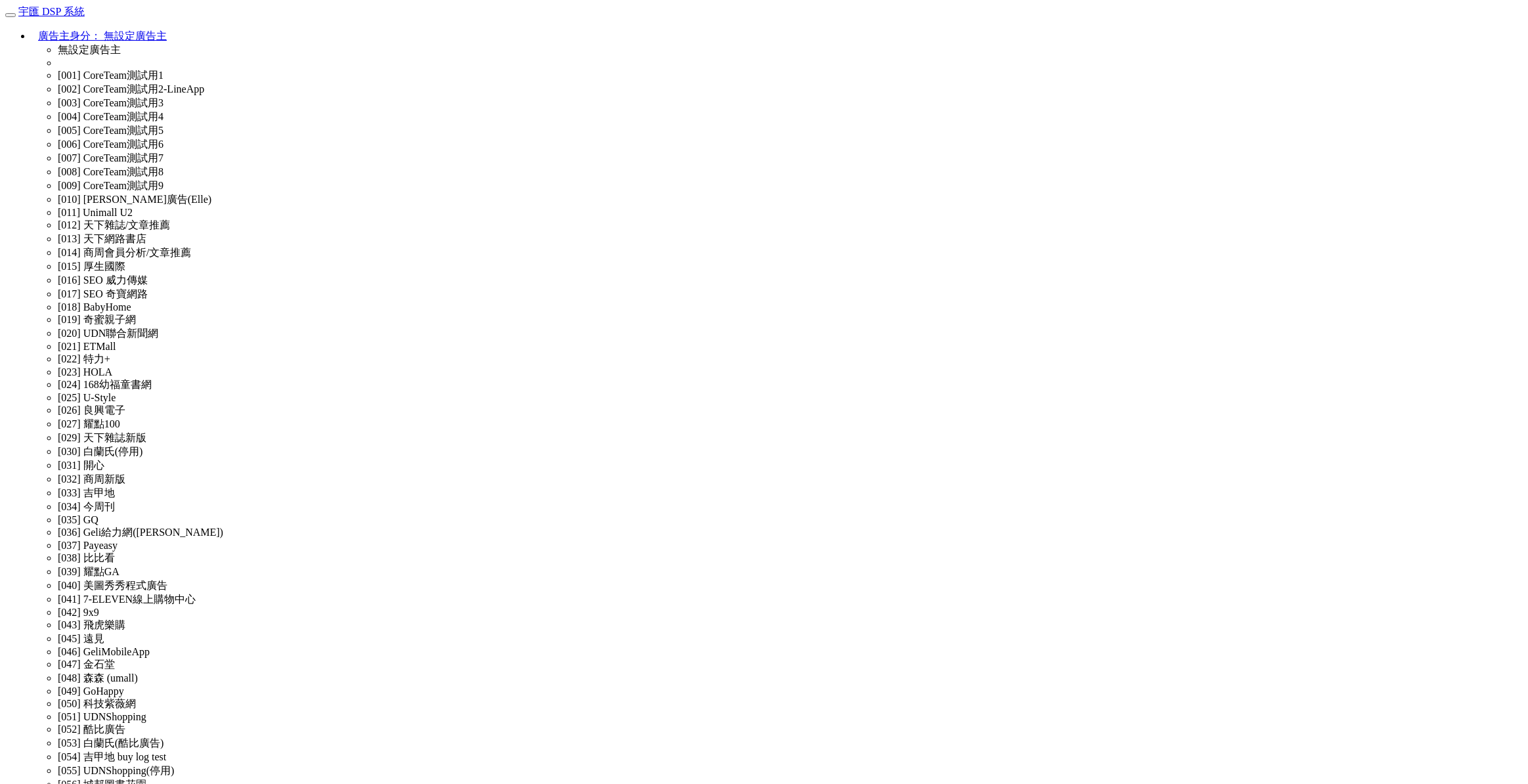 click on "權限管理" at bounding box center [26, 23051] 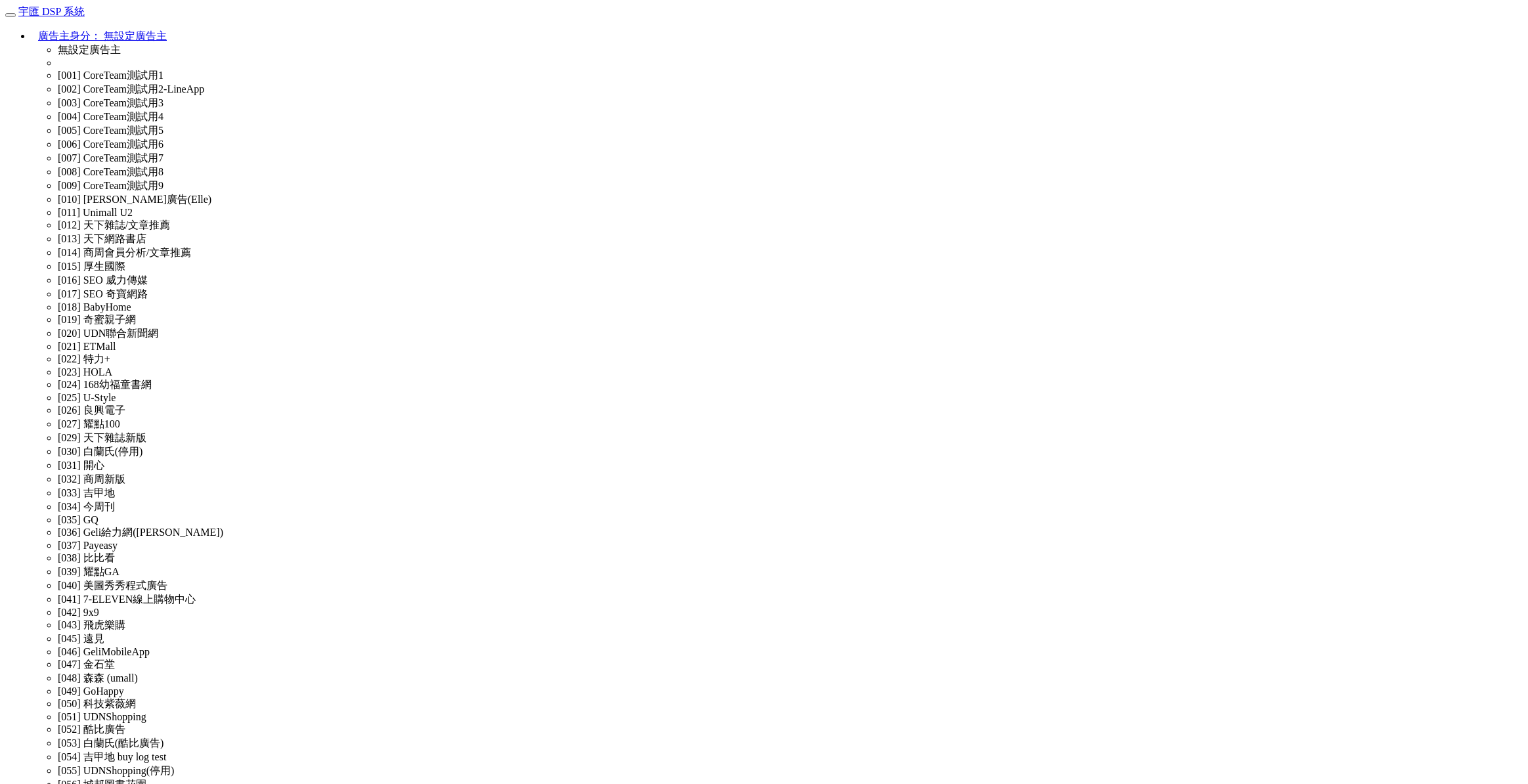 scroll, scrollTop: 0, scrollLeft: 0, axis: both 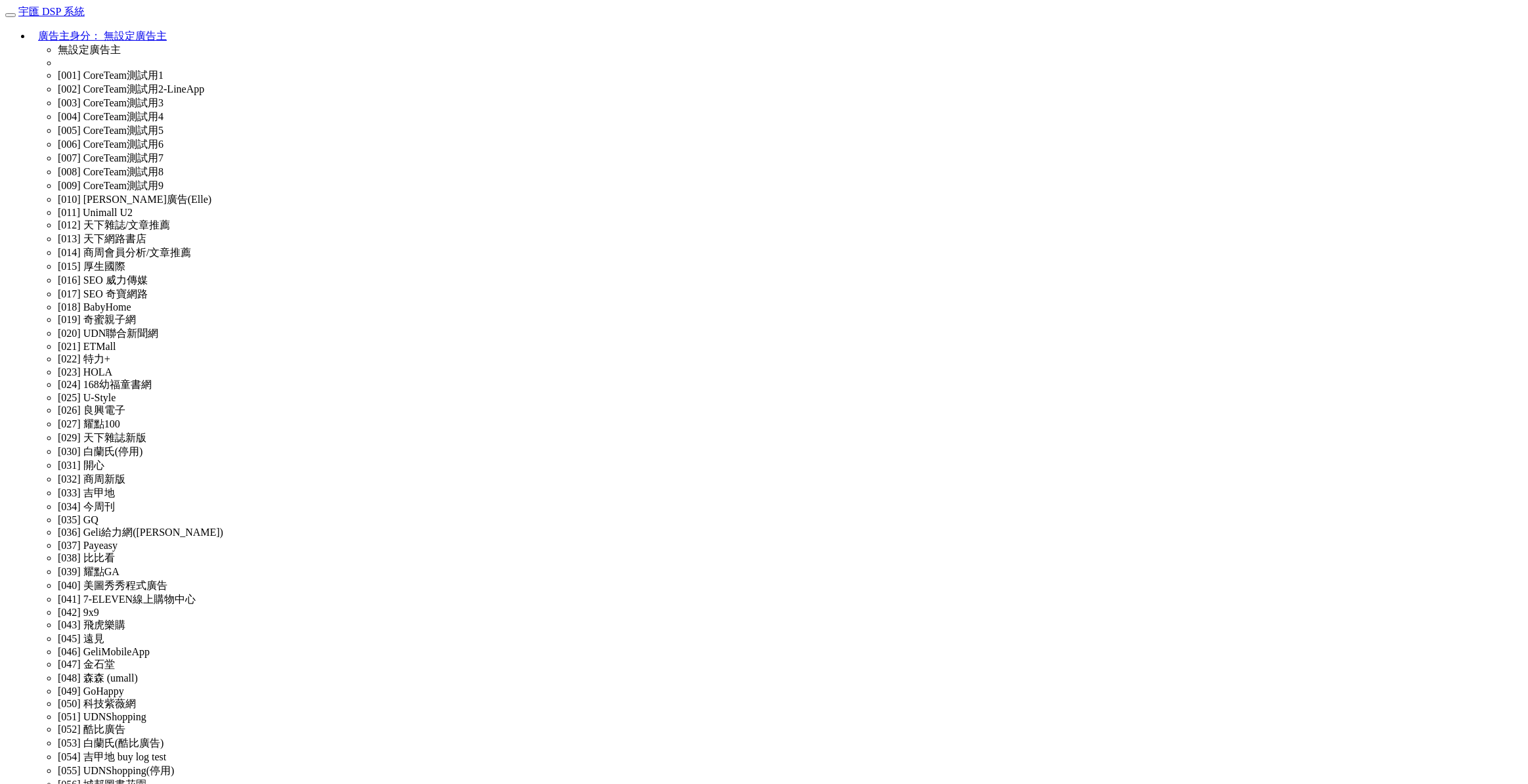 click at bounding box center [63, 23752] 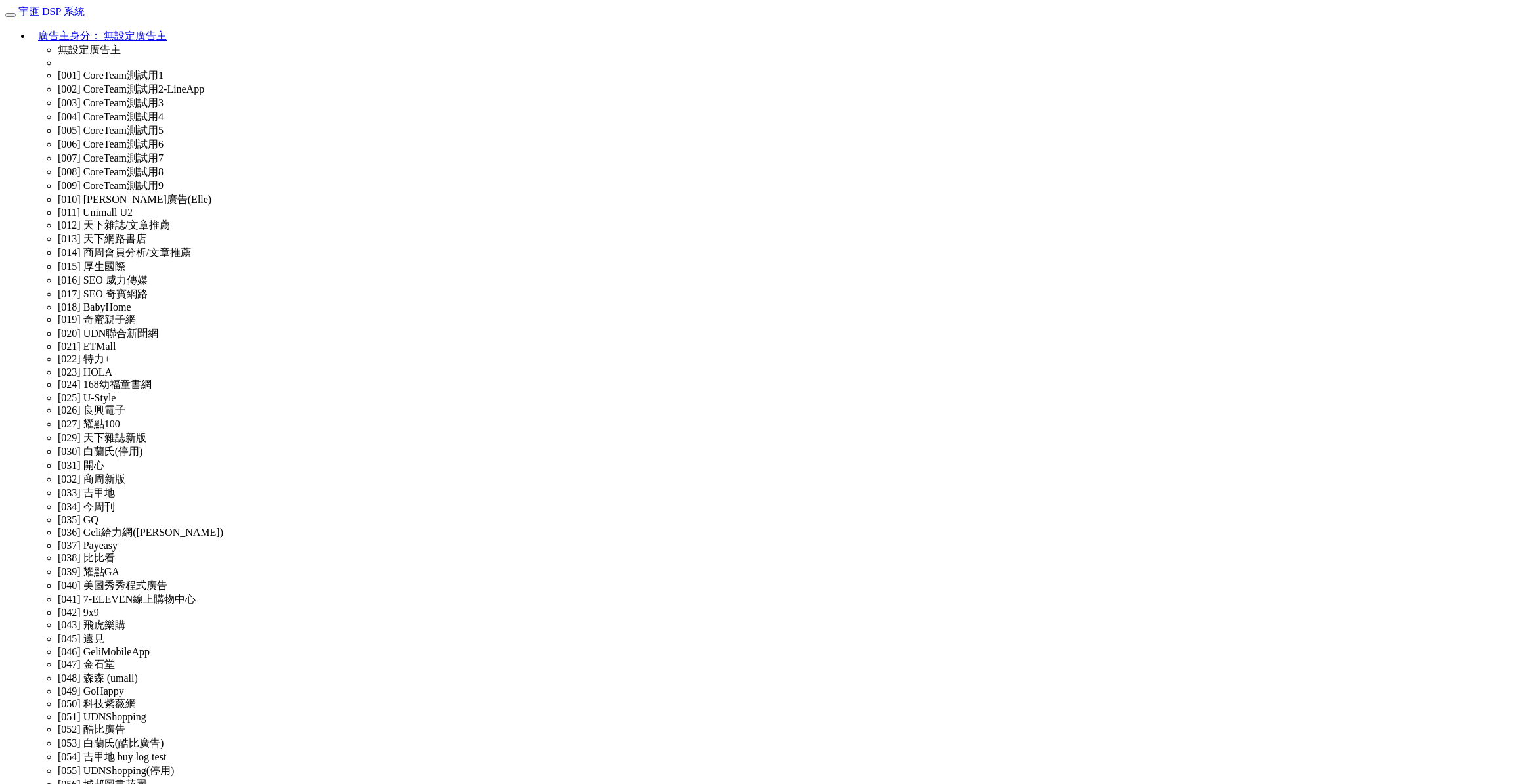 select on "SuperManager" 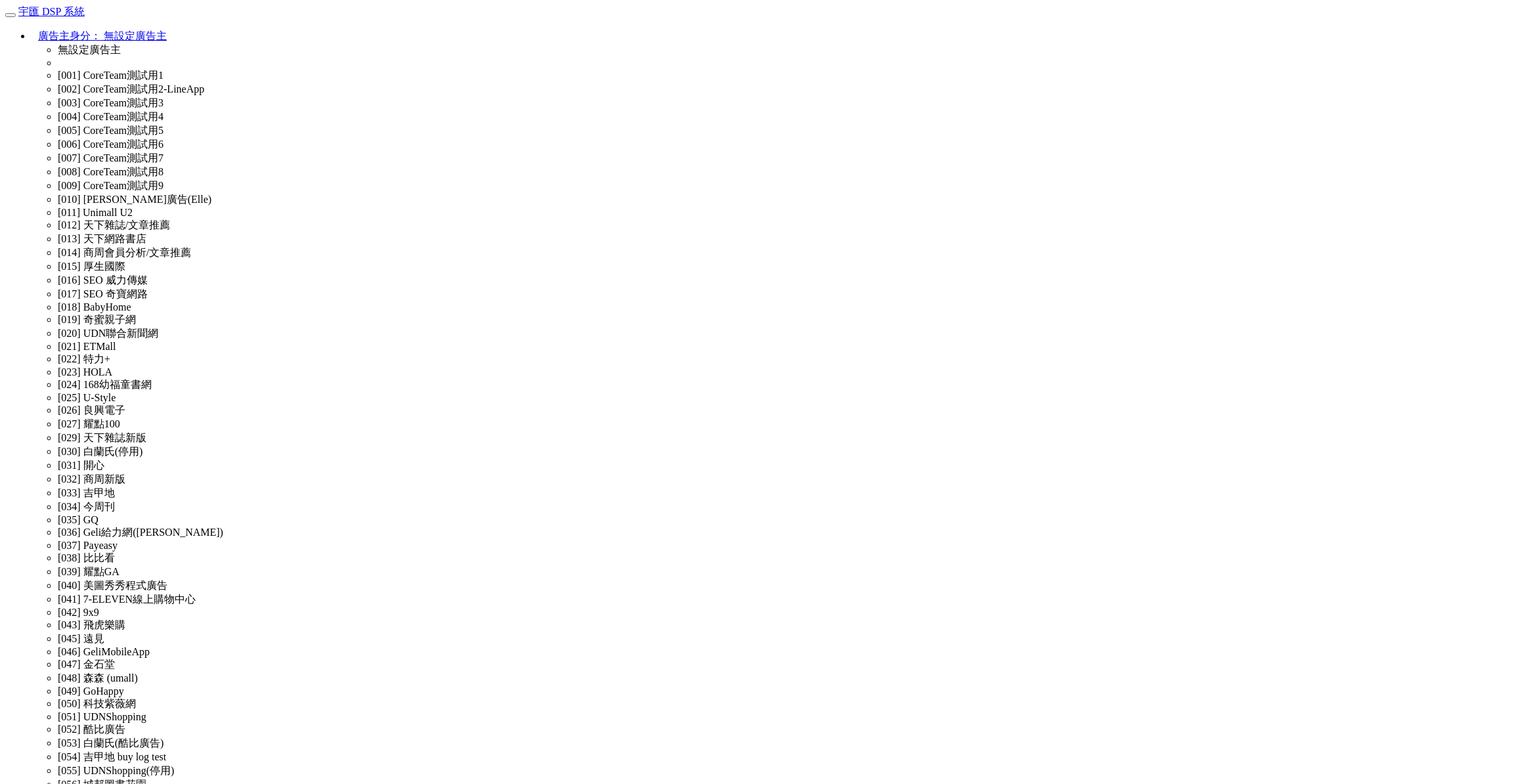 click on "權限管理" at bounding box center (764, 23053) 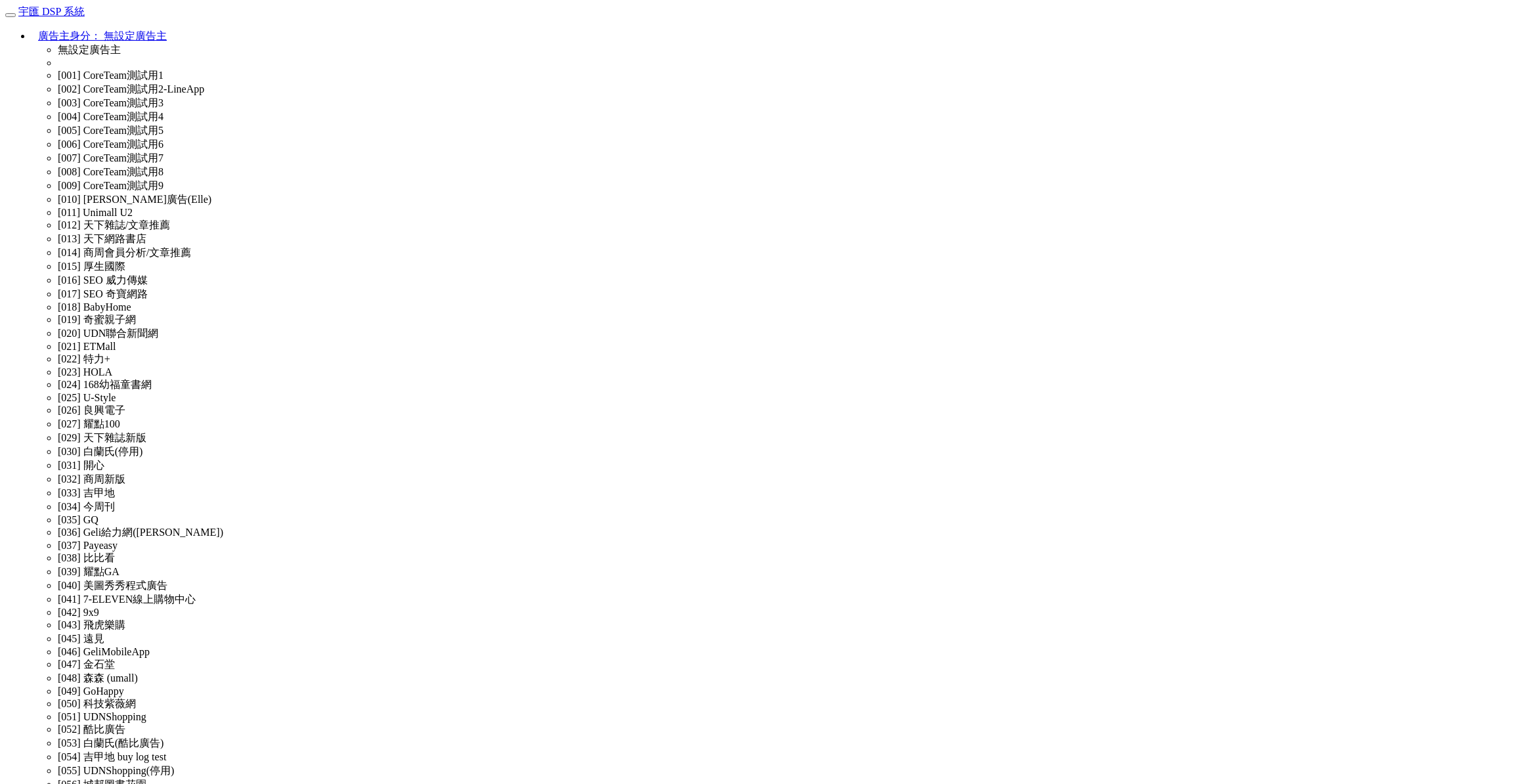 scroll, scrollTop: 0, scrollLeft: 0, axis: both 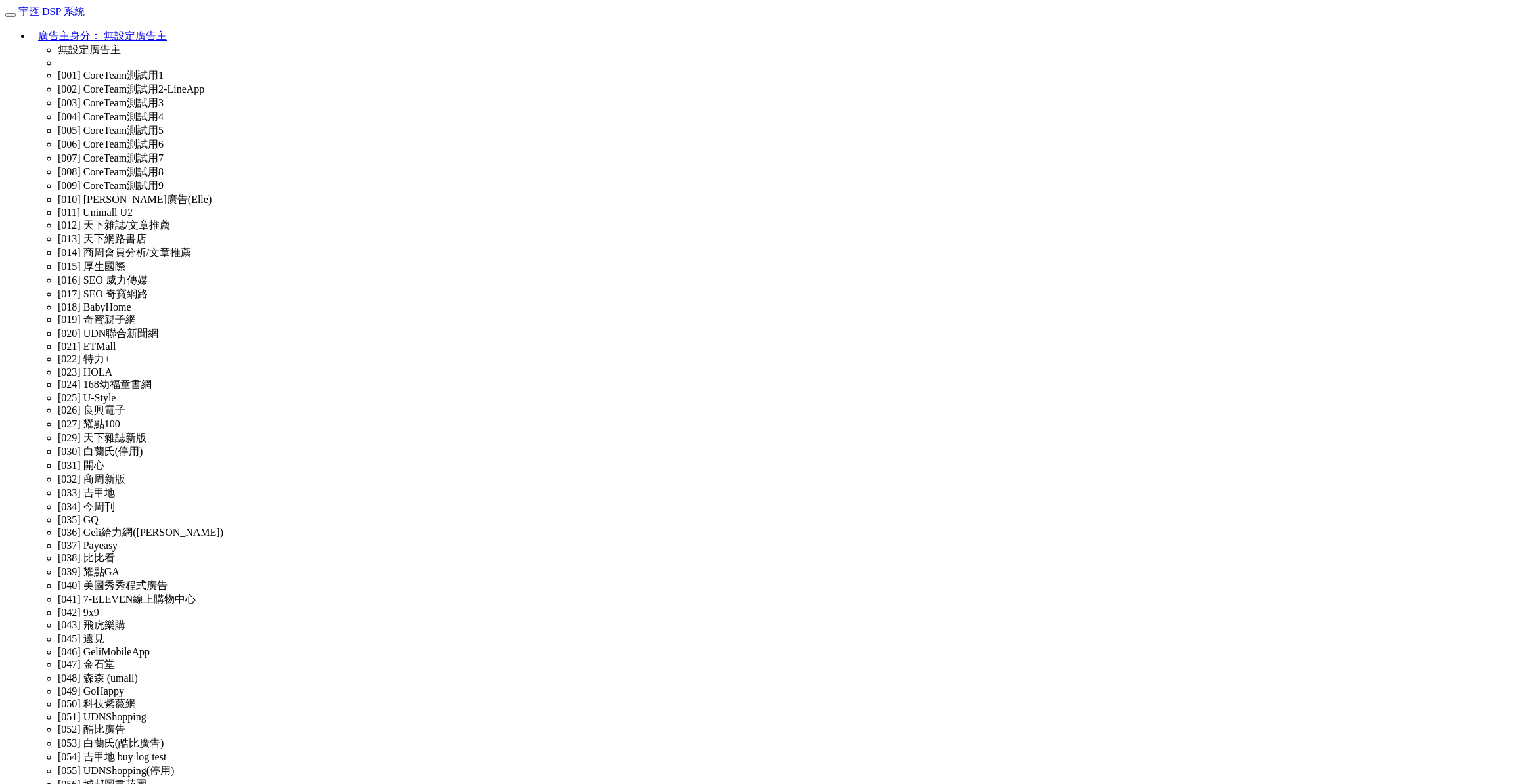 click at bounding box center [63, 23752] 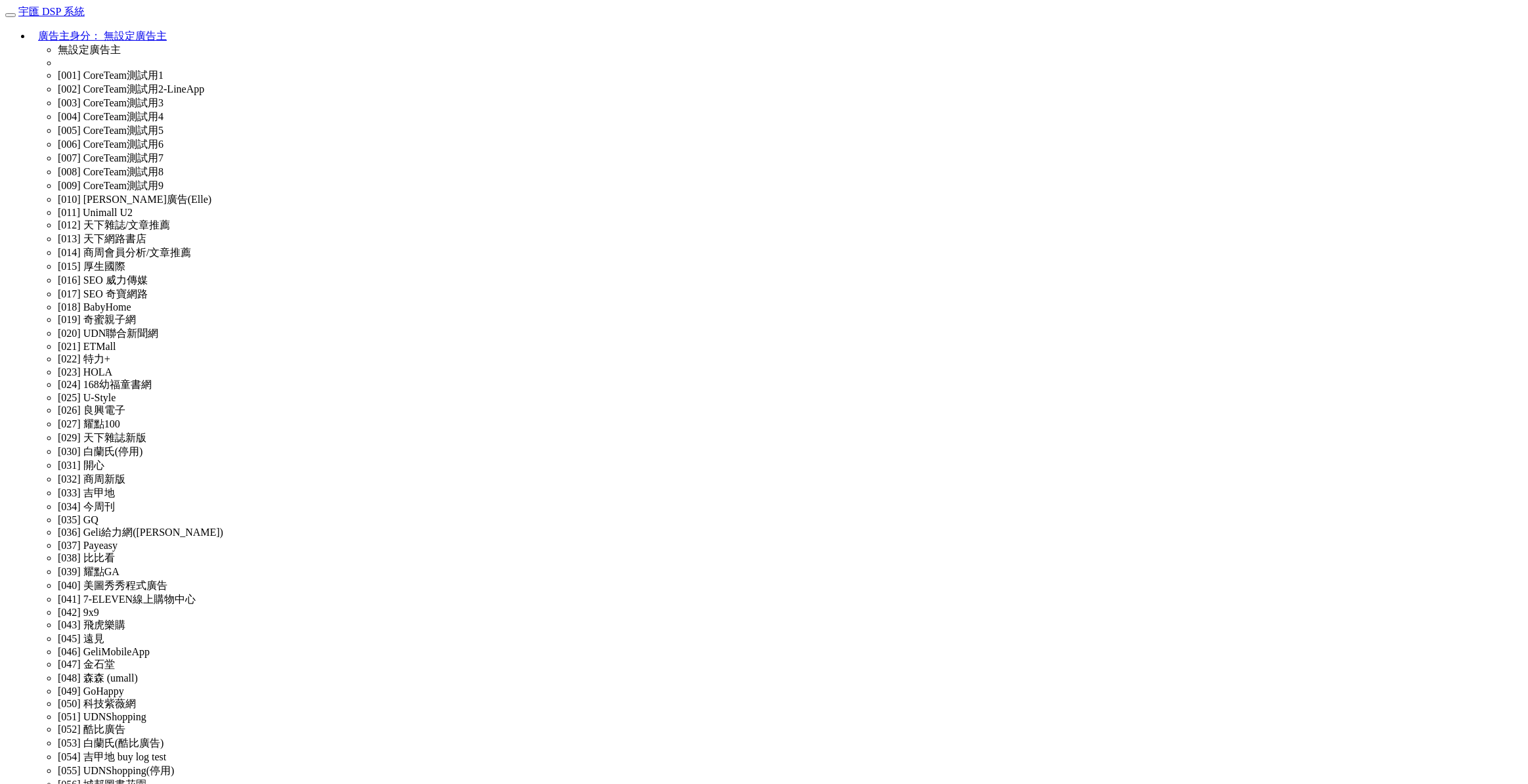 type on "gooc" 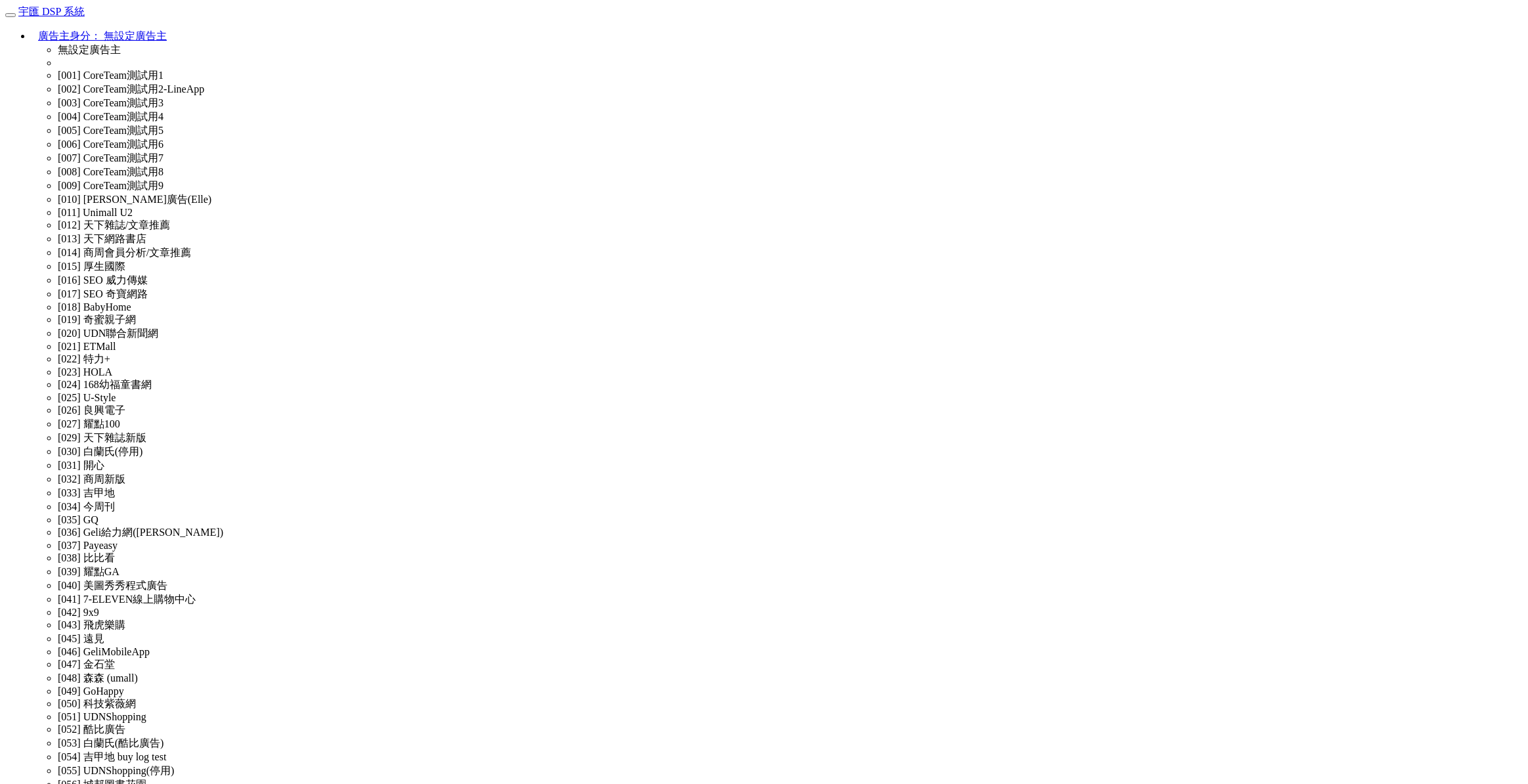 select on "SuperManager" 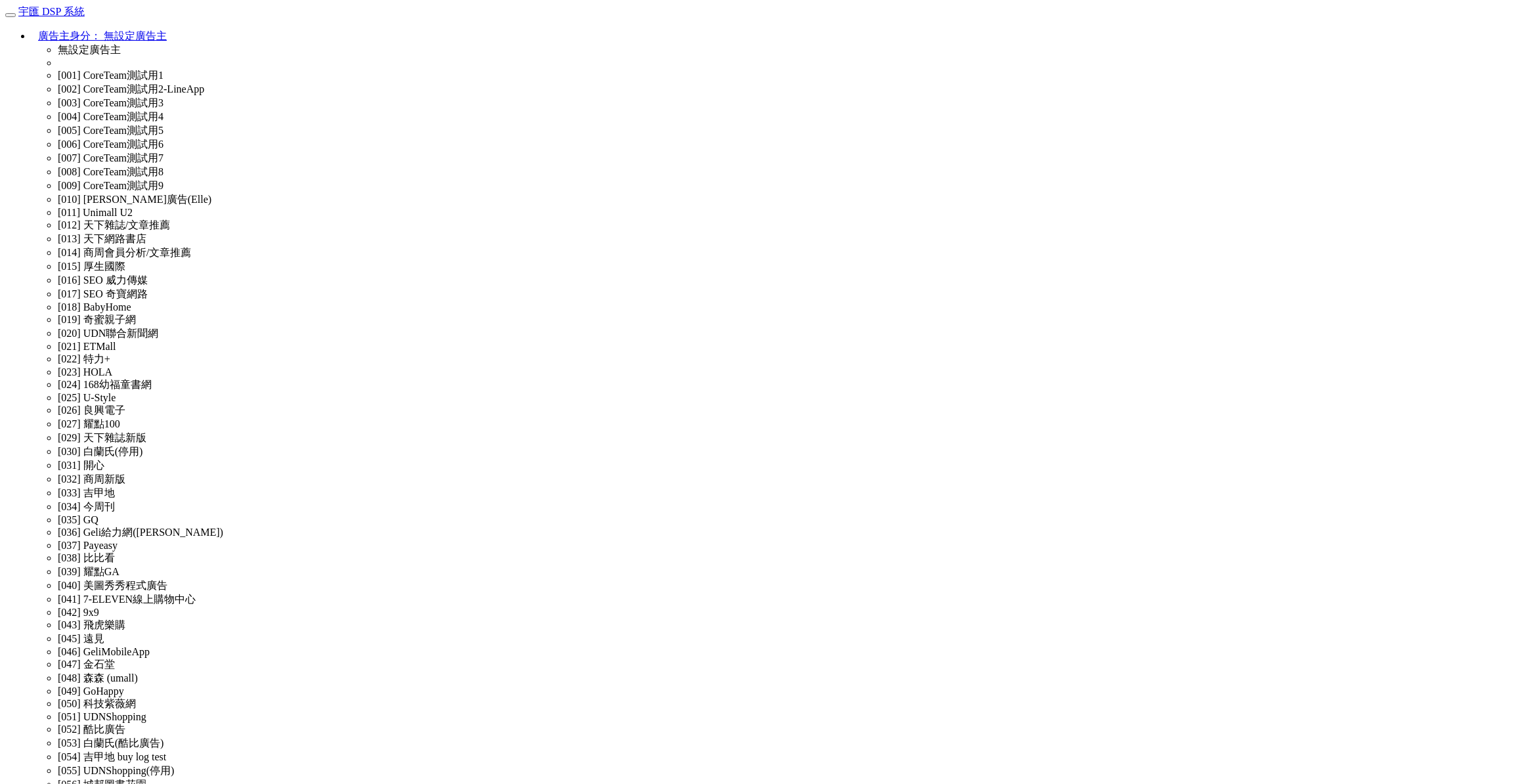 click on "權限管理" at bounding box center (26, 23052) 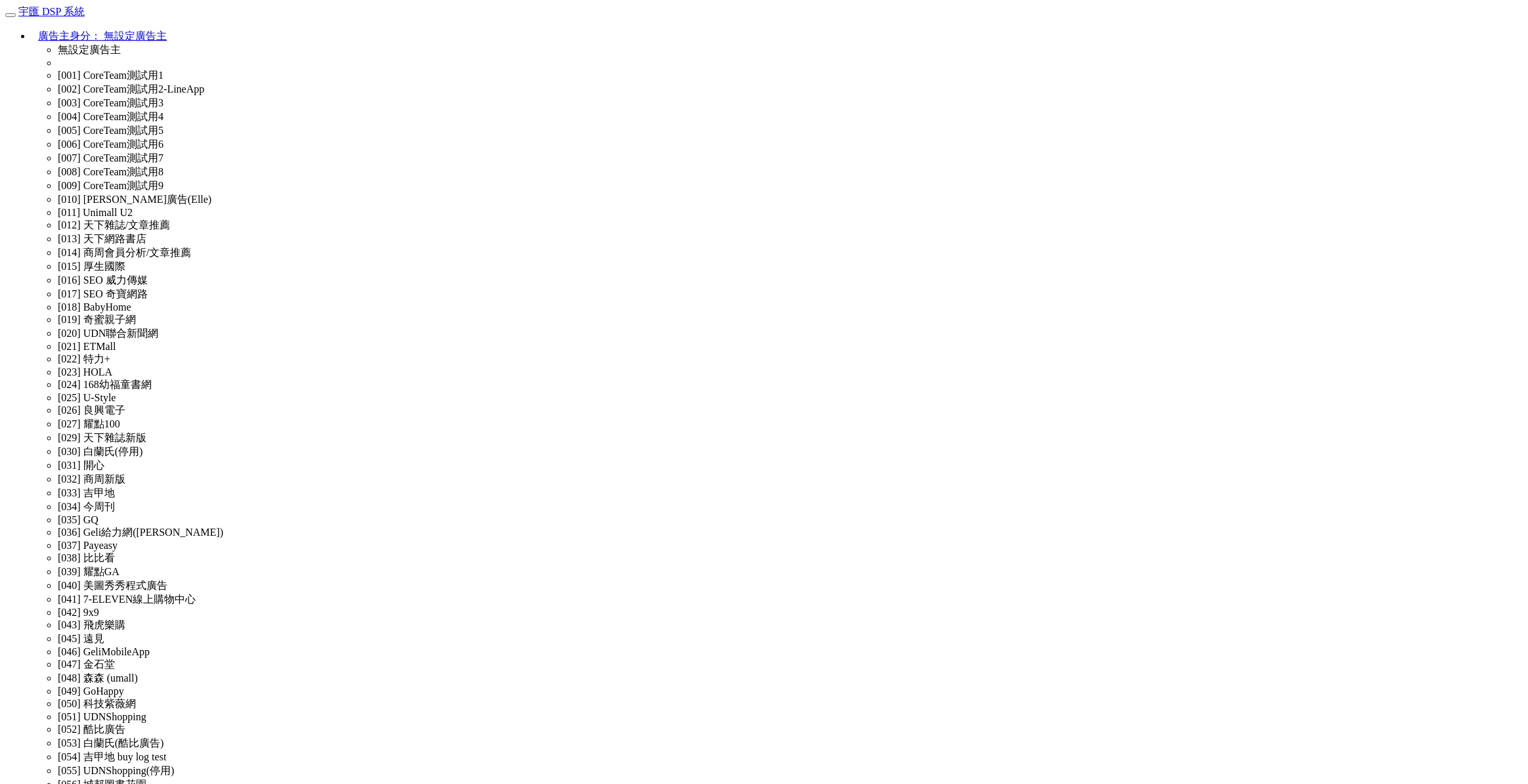 scroll, scrollTop: 0, scrollLeft: 0, axis: both 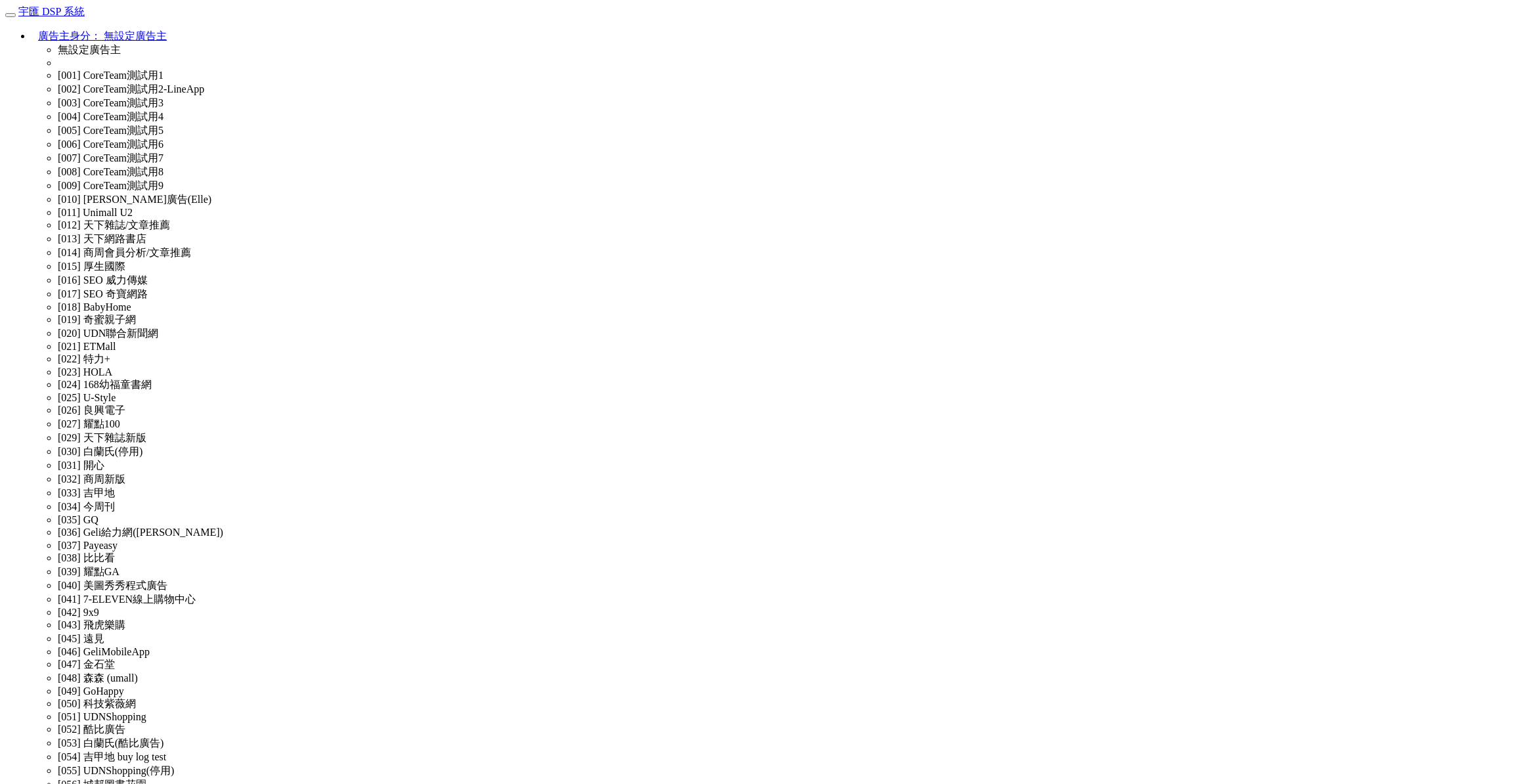 click at bounding box center (63, 23754) 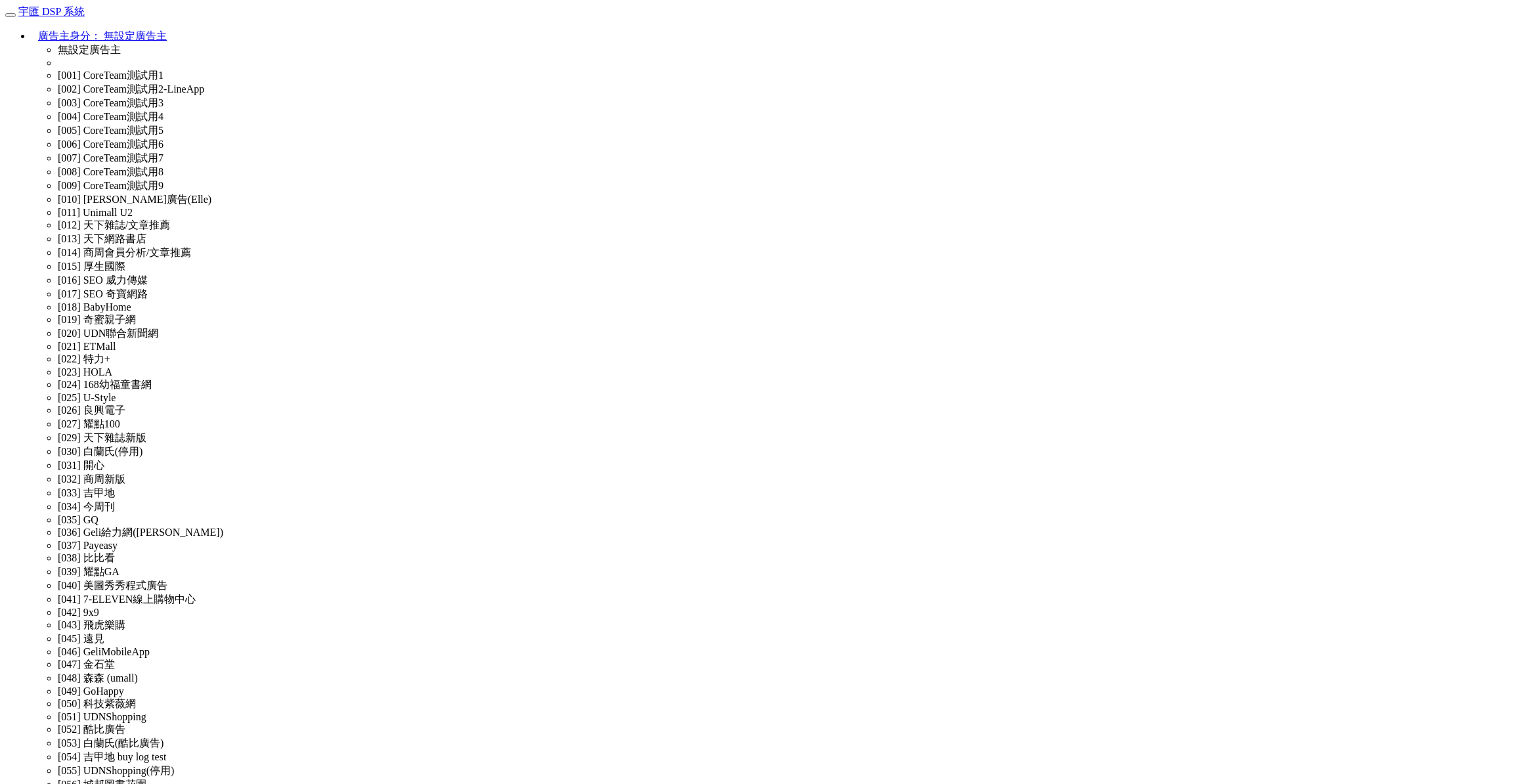 scroll, scrollTop: 0, scrollLeft: 0, axis: both 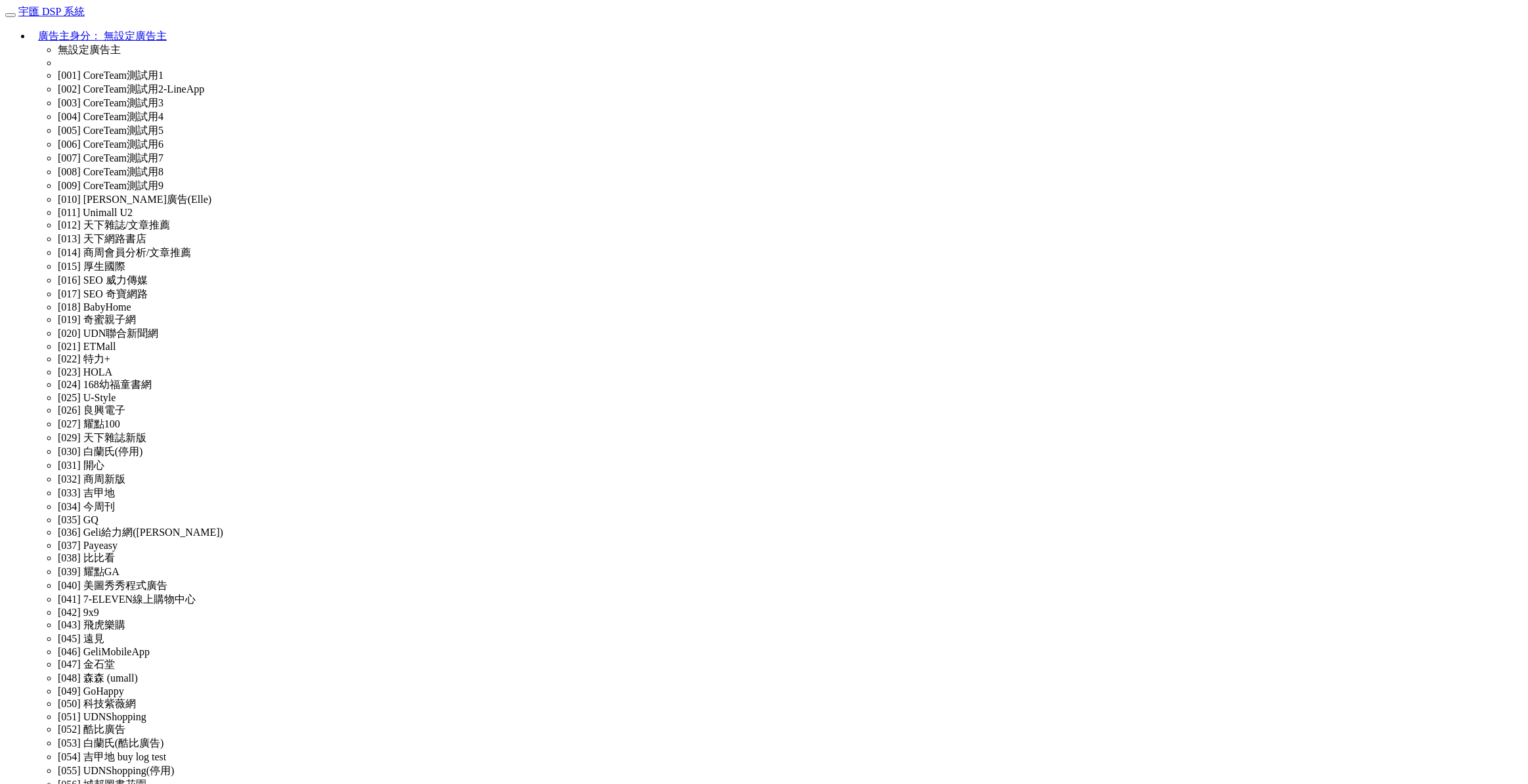 click on "權限管理" at bounding box center [764, 23055] 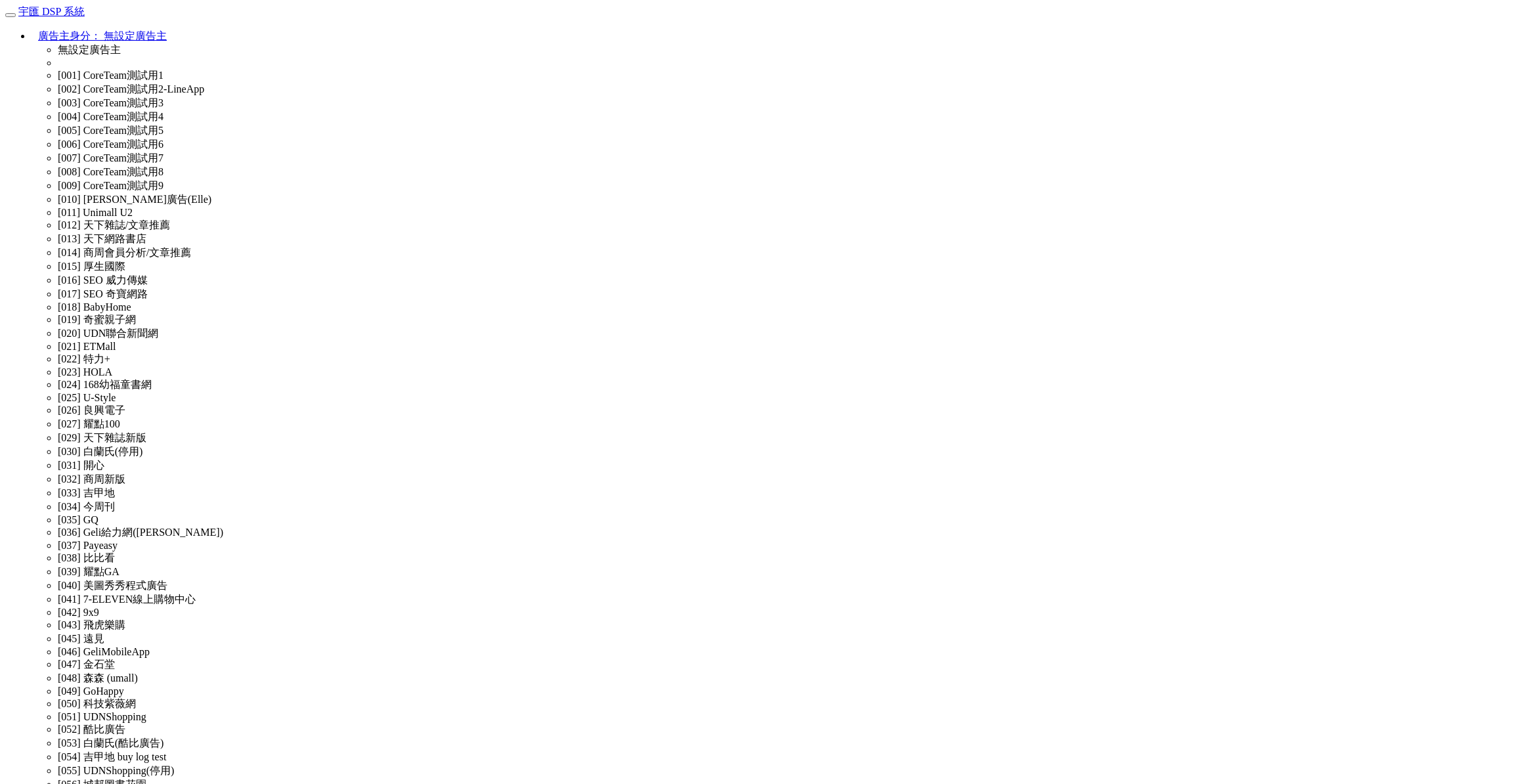 scroll, scrollTop: 0, scrollLeft: 0, axis: both 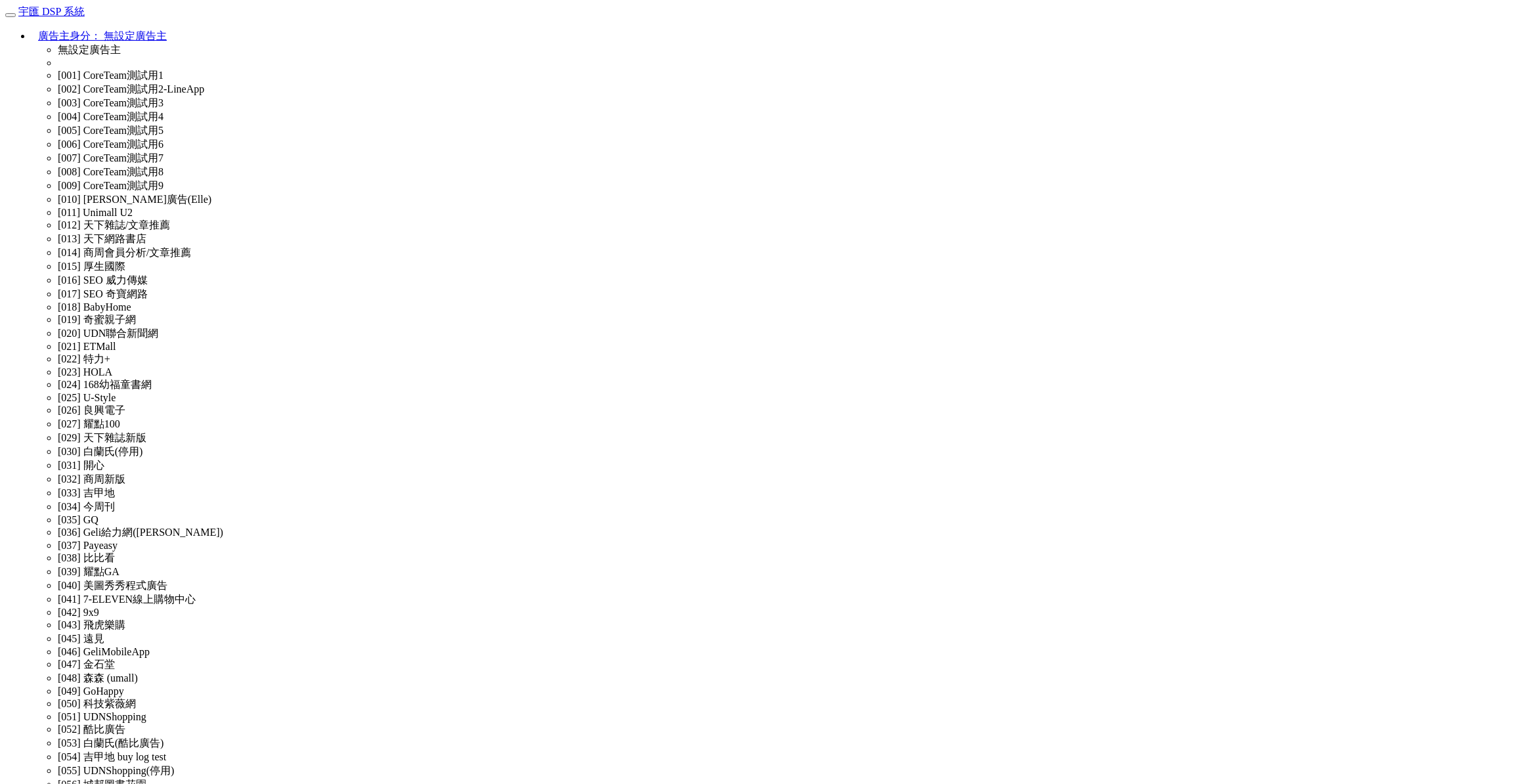 click at bounding box center [63, 23758] 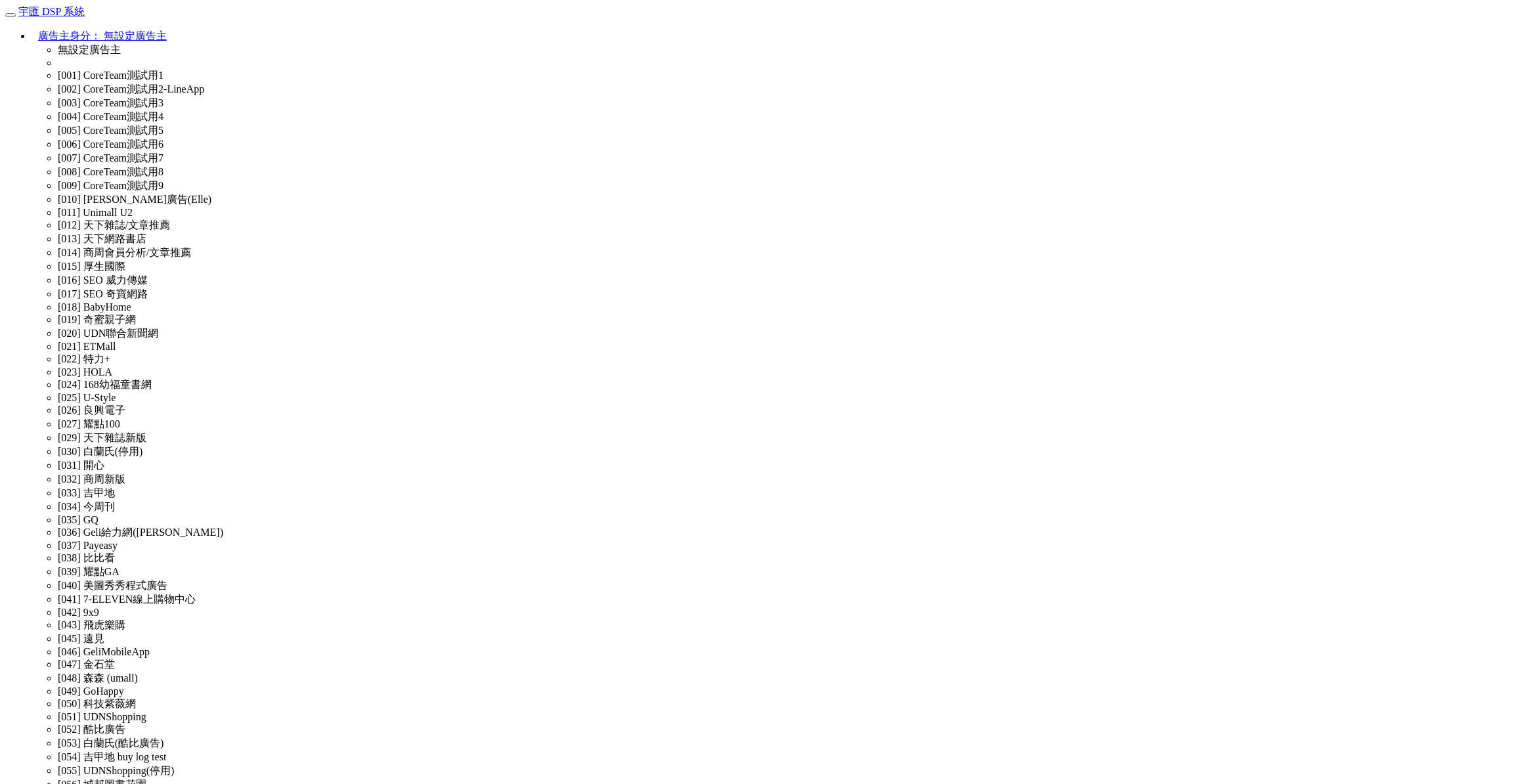 select on "SuperManager" 